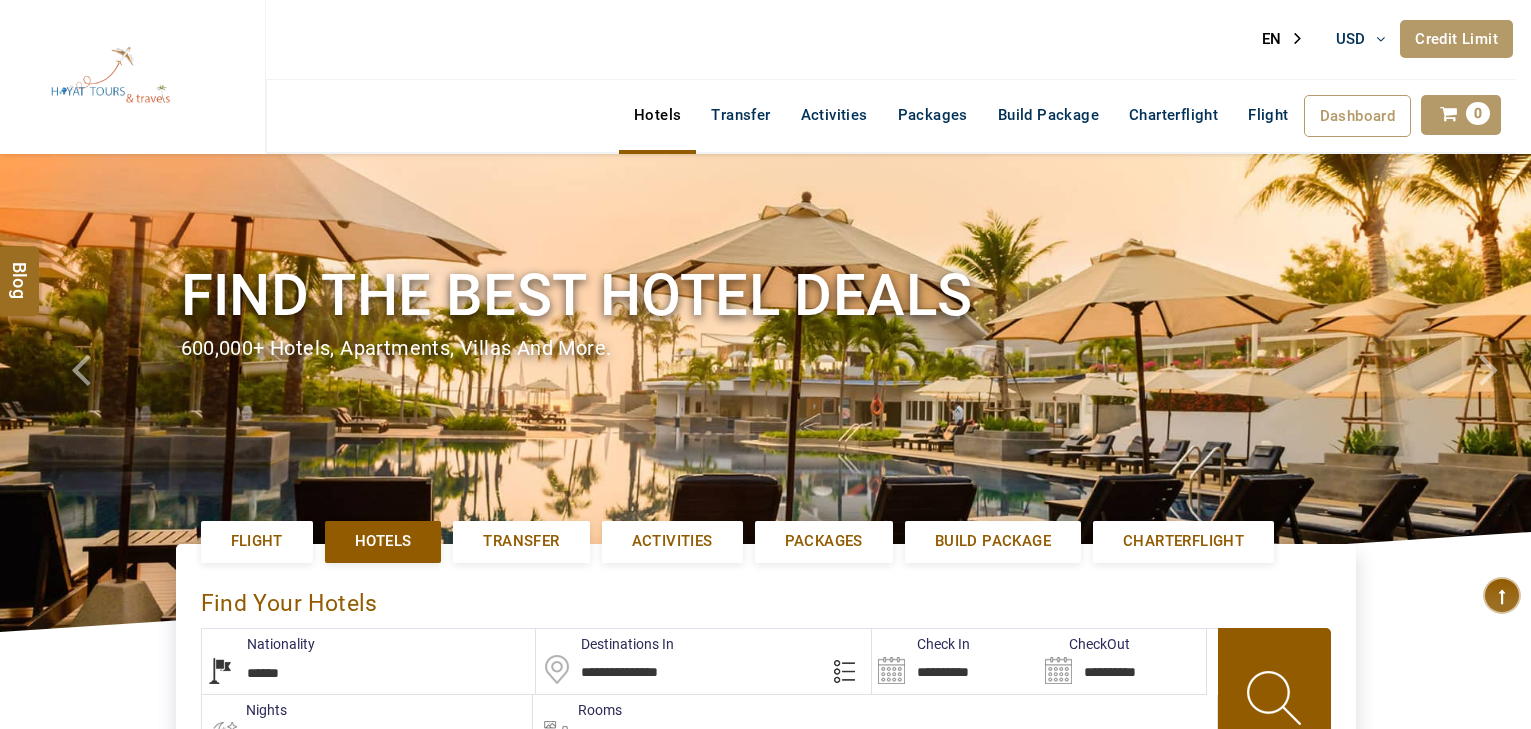 select on "******" 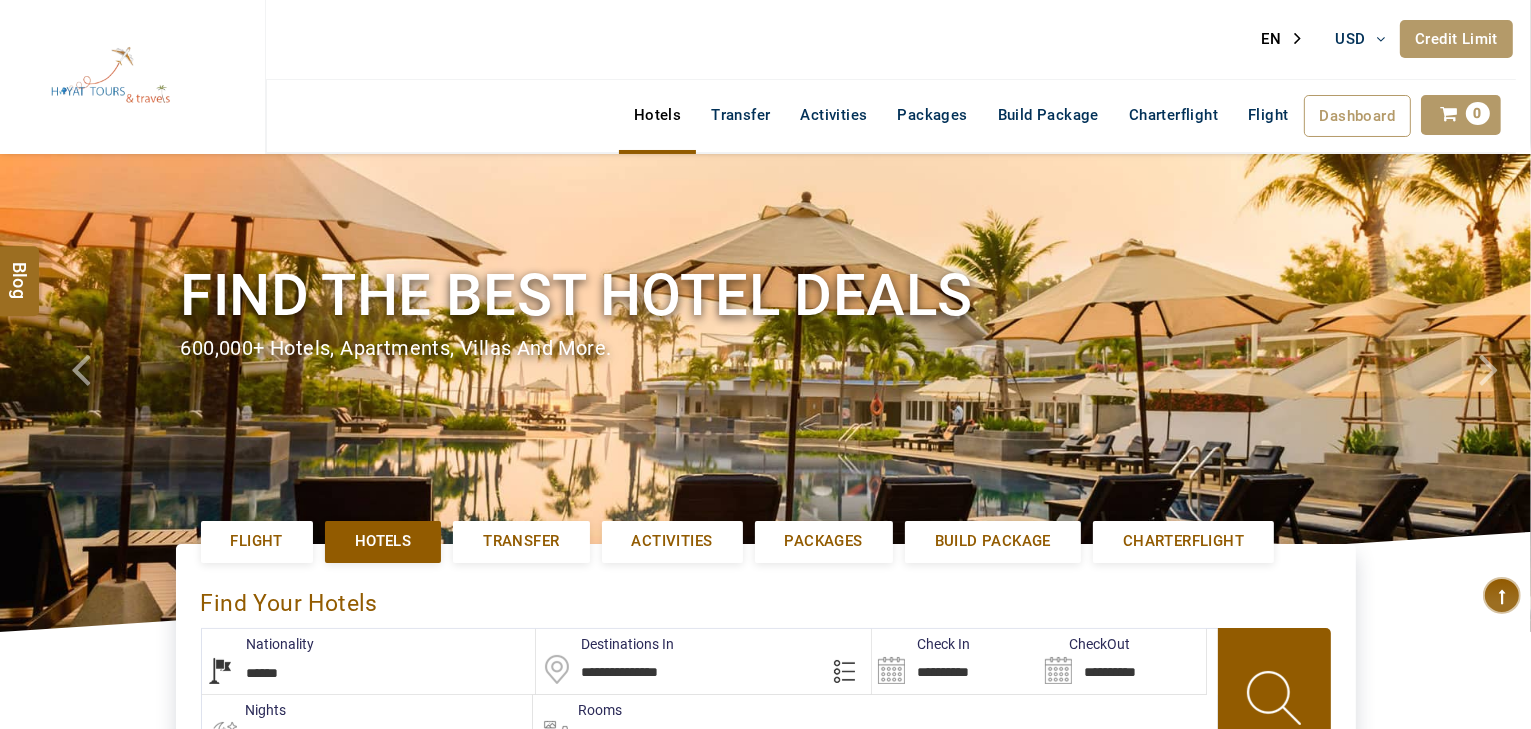 scroll, scrollTop: 0, scrollLeft: 0, axis: both 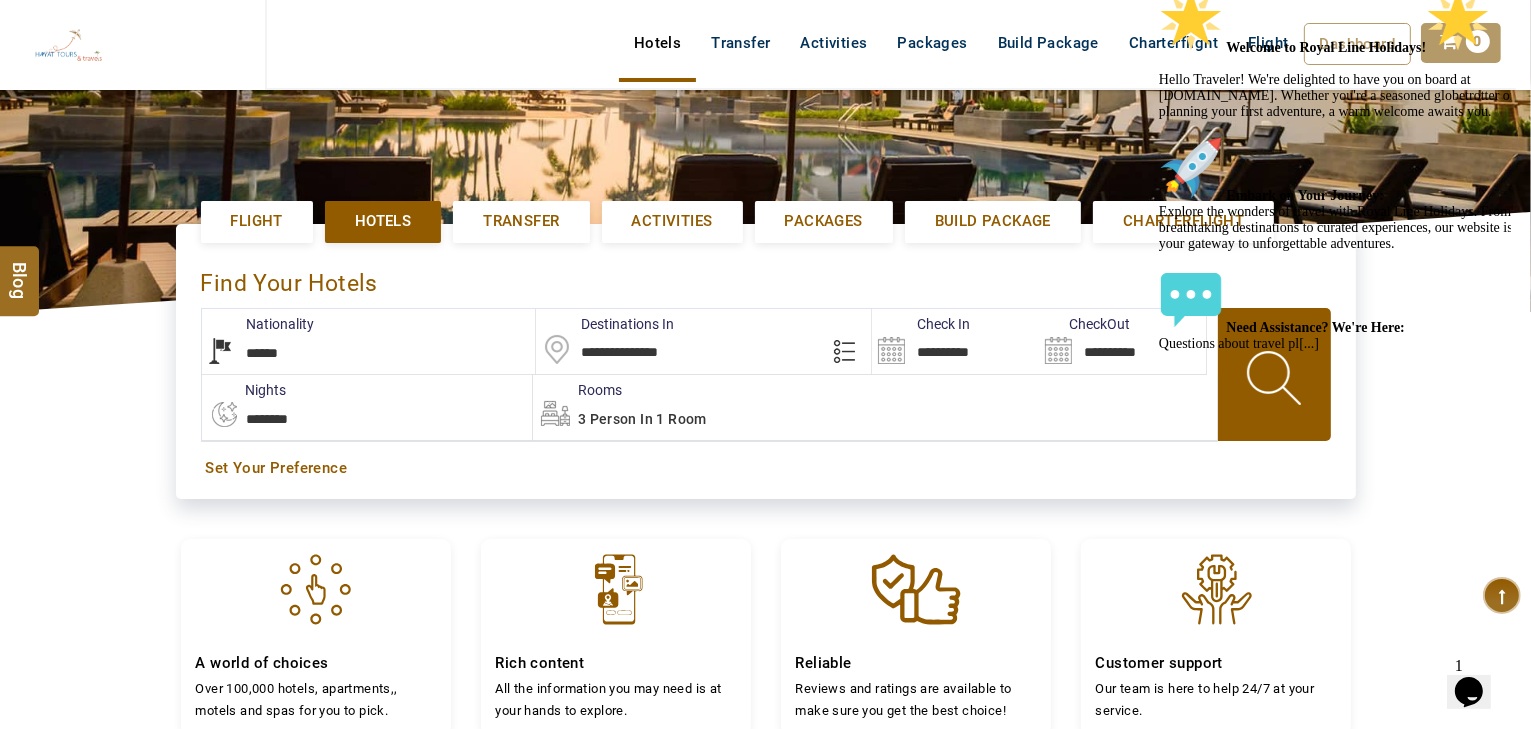 click on "**********" at bounding box center (703, 341) 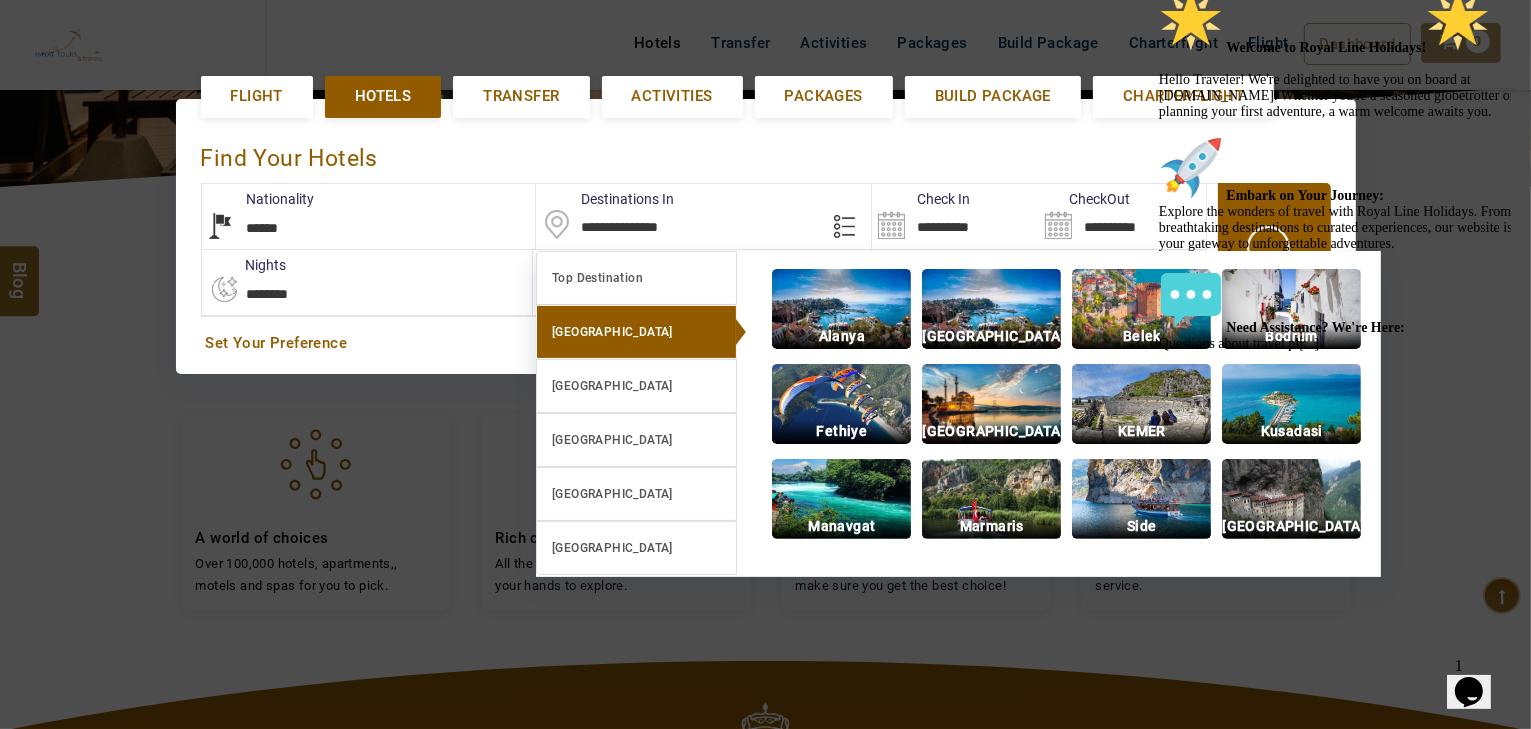 scroll, scrollTop: 452, scrollLeft: 0, axis: vertical 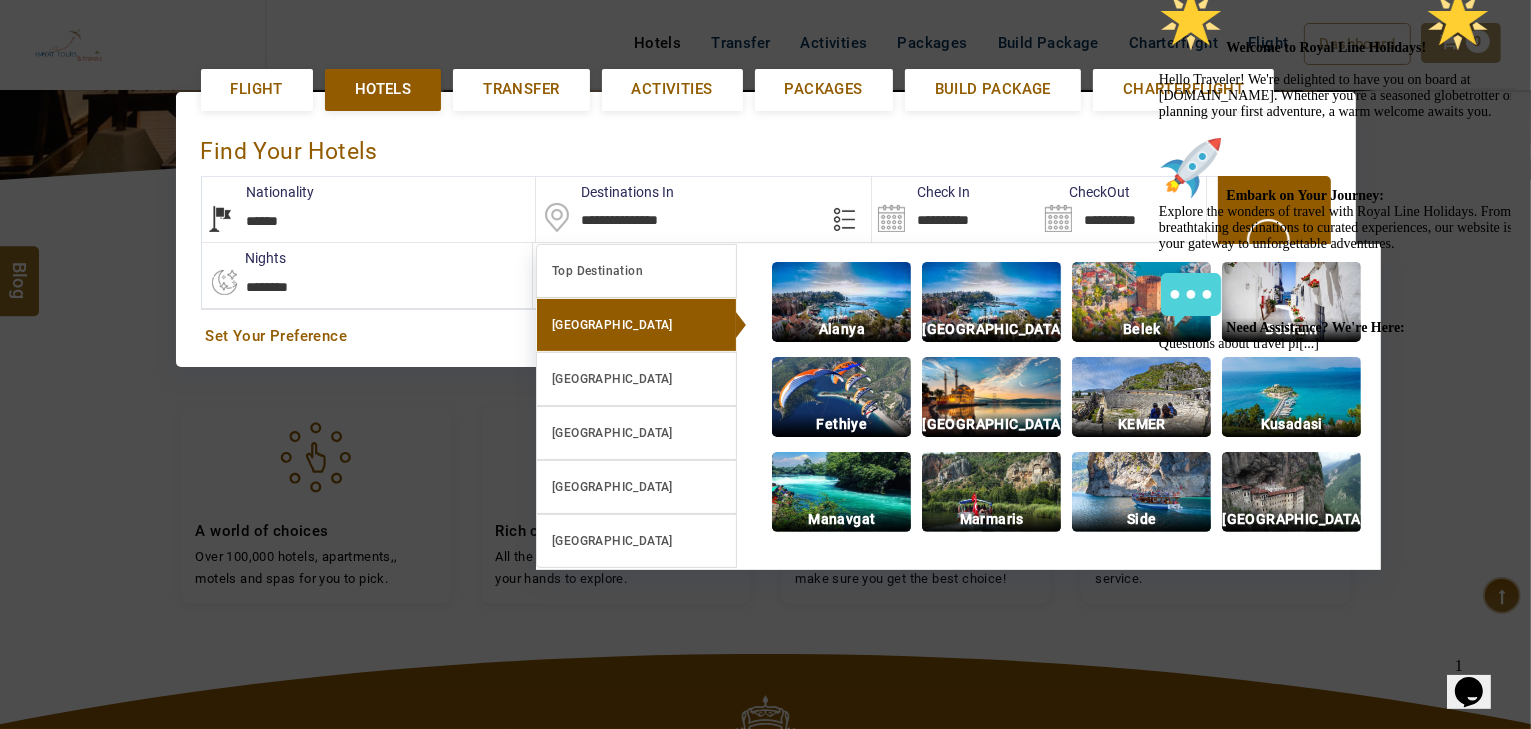 click on "Antalya" at bounding box center (991, 329) 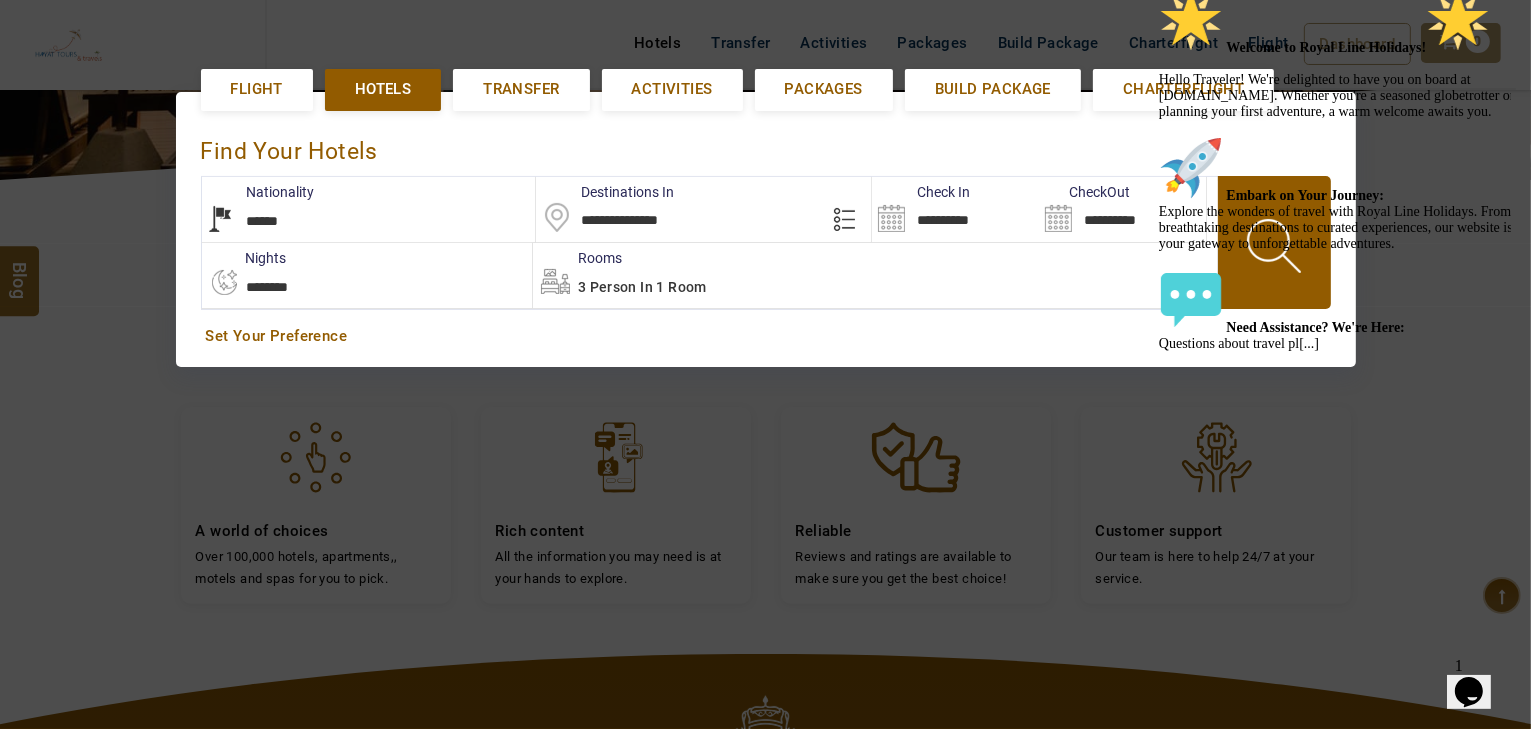 type on "**********" 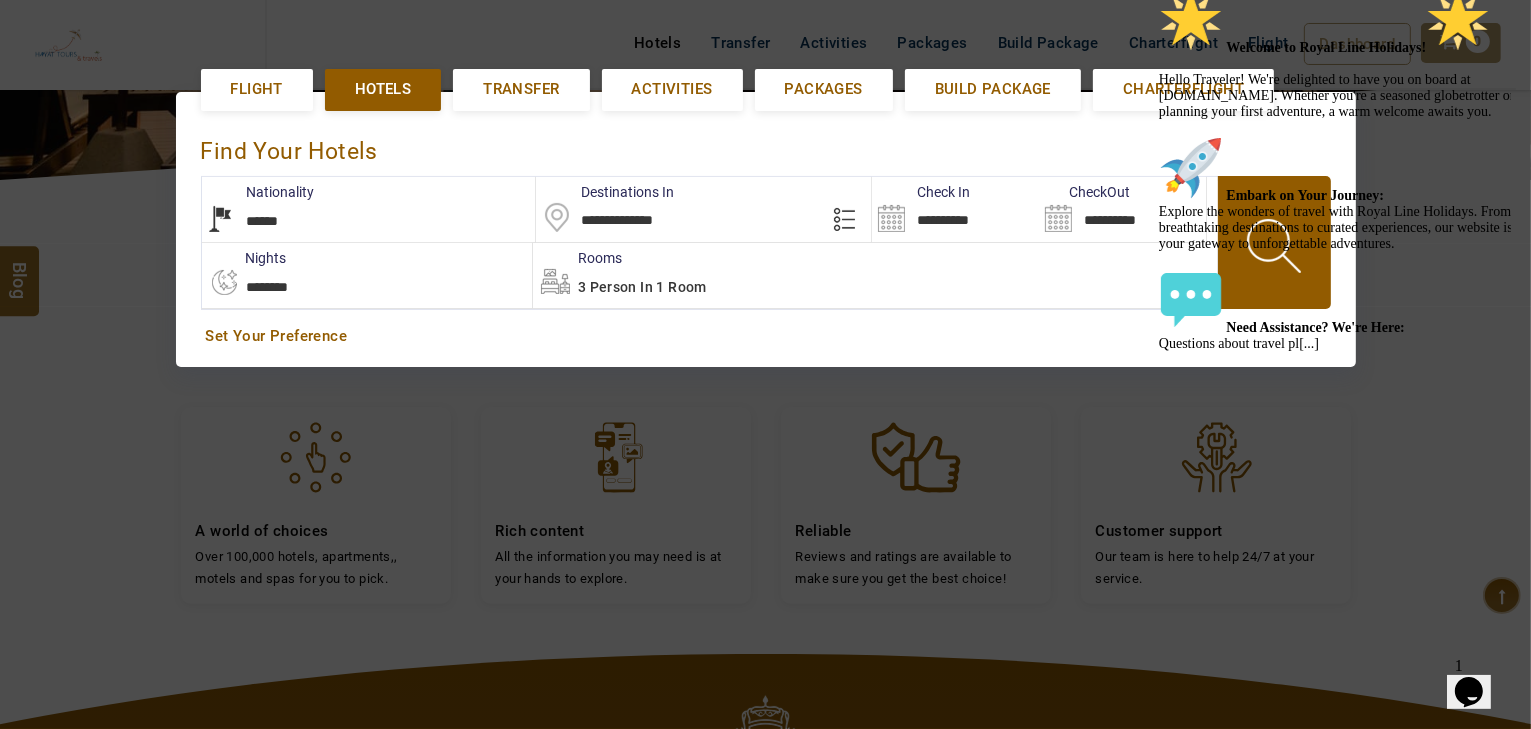 click on "**********" at bounding box center (955, 209) 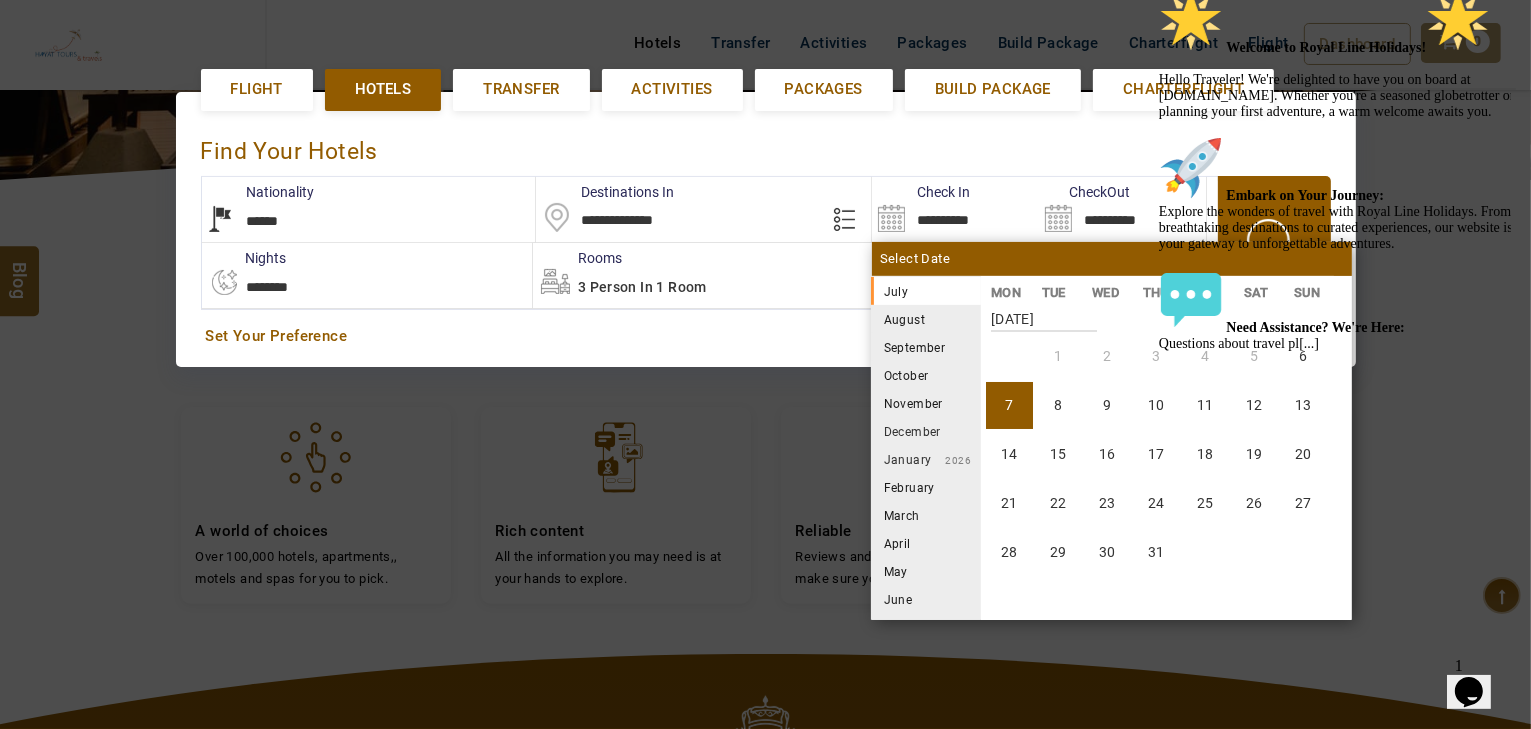 click at bounding box center [1158, -12] 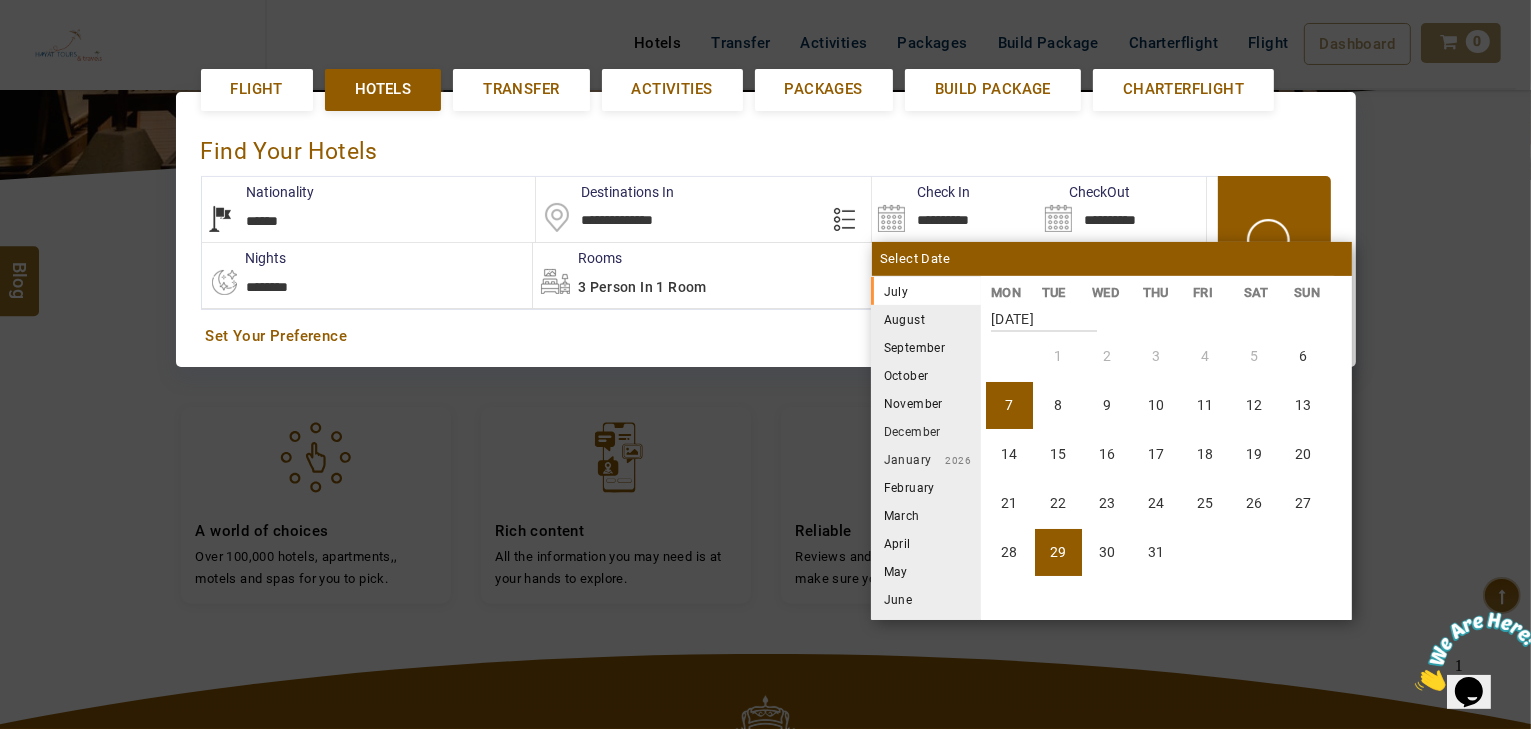 click on "29" at bounding box center [1058, 552] 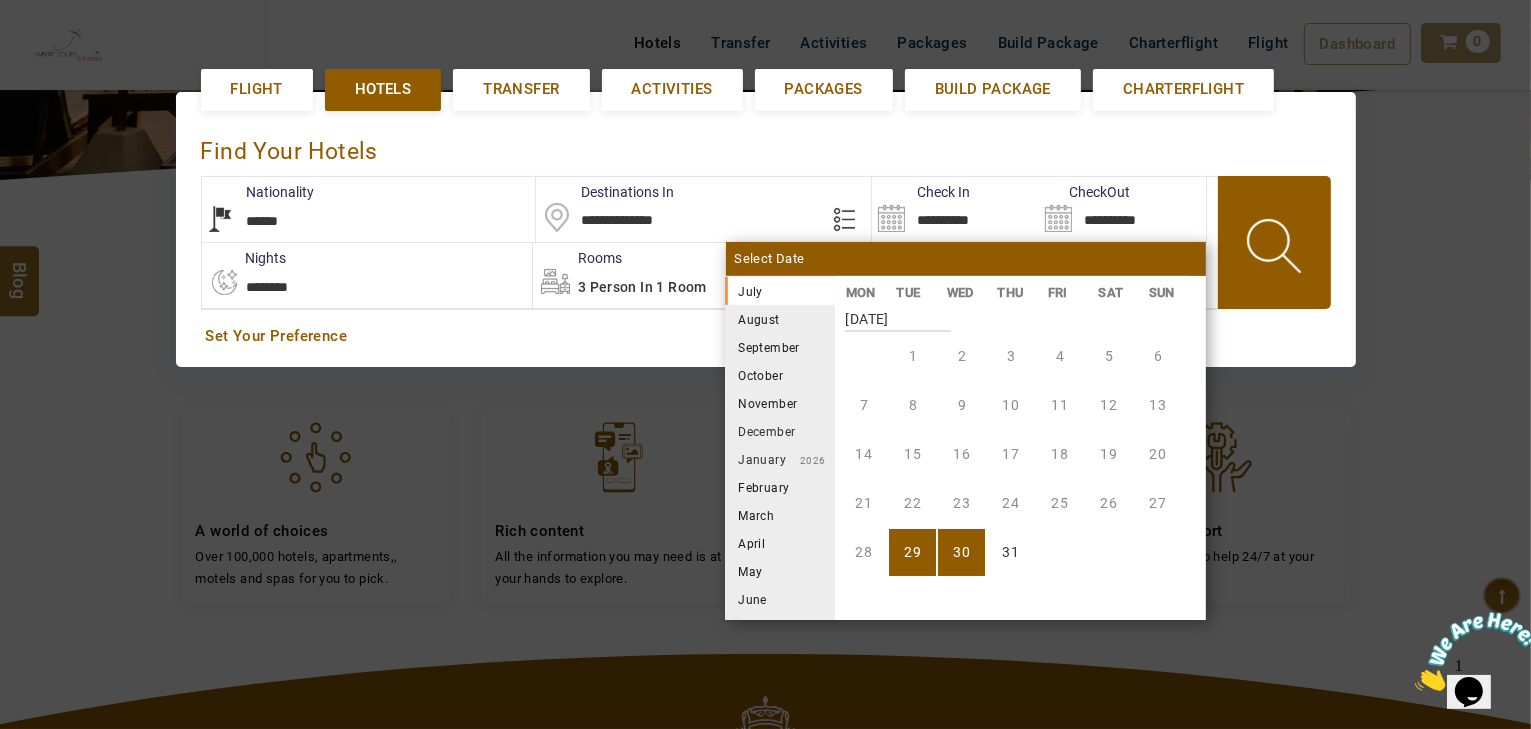 click on "**********" at bounding box center (367, 275) 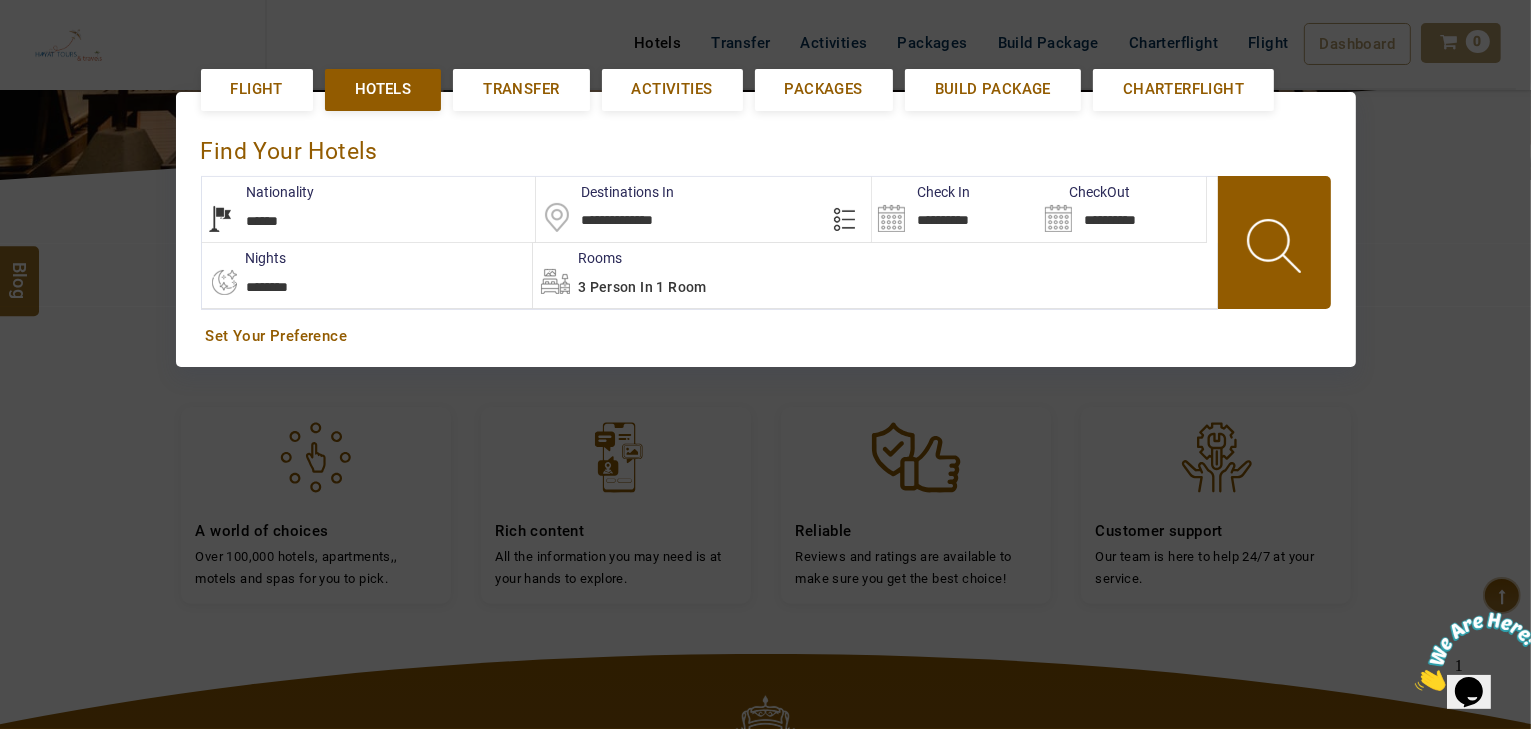 select on "*" 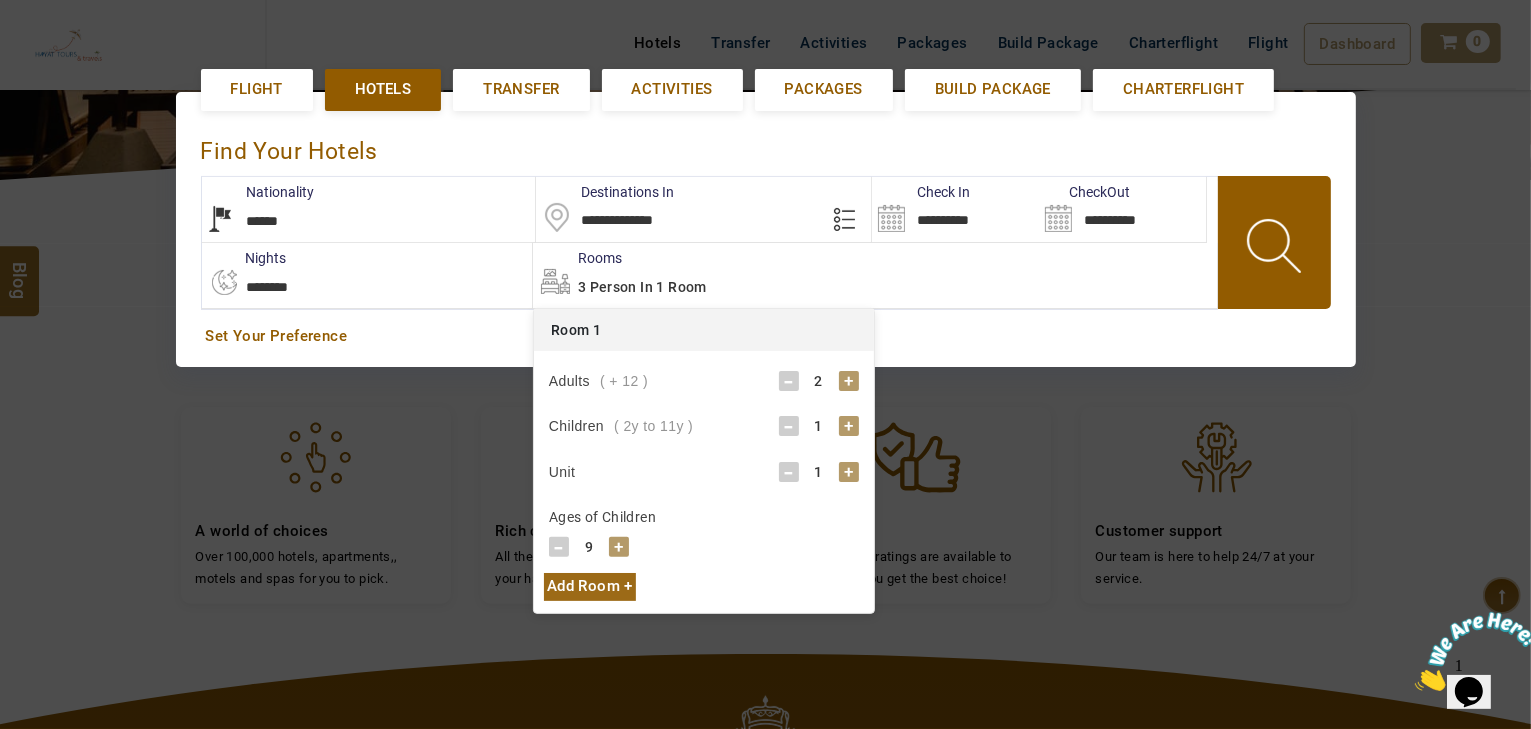 click on "-" at bounding box center (789, 472) 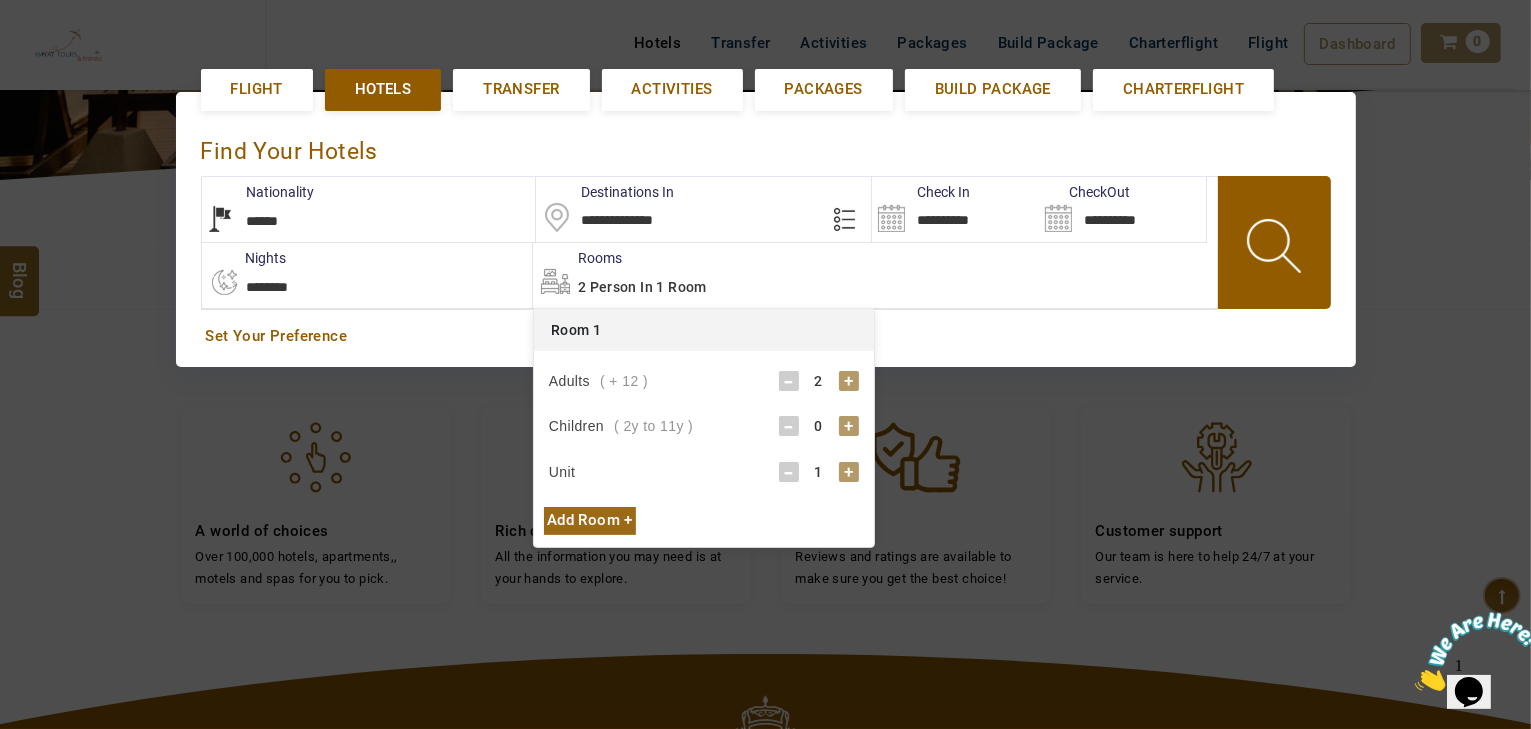 click on "Add Room +" at bounding box center [590, 520] 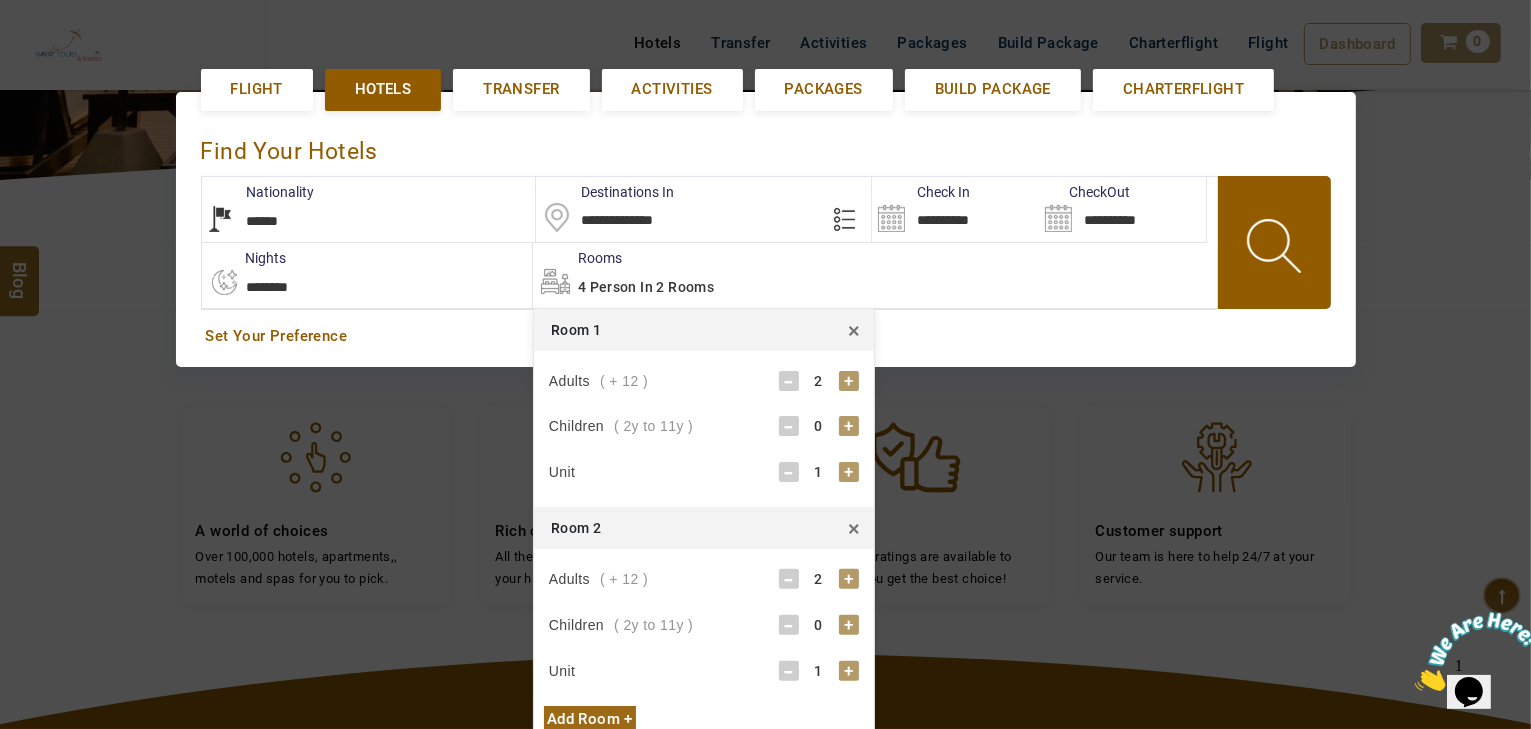 click on "+" at bounding box center [849, 625] 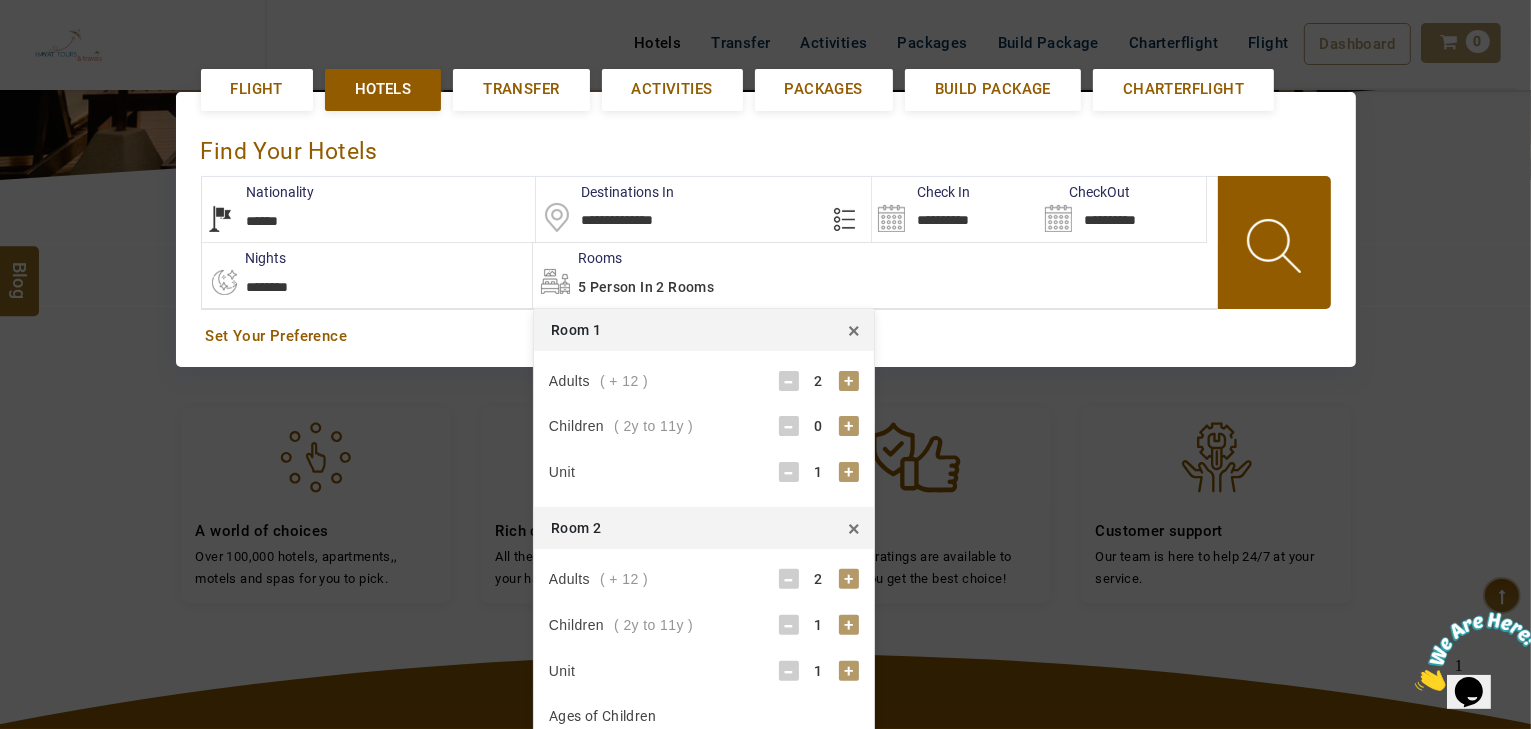 click on "+" at bounding box center (849, 625) 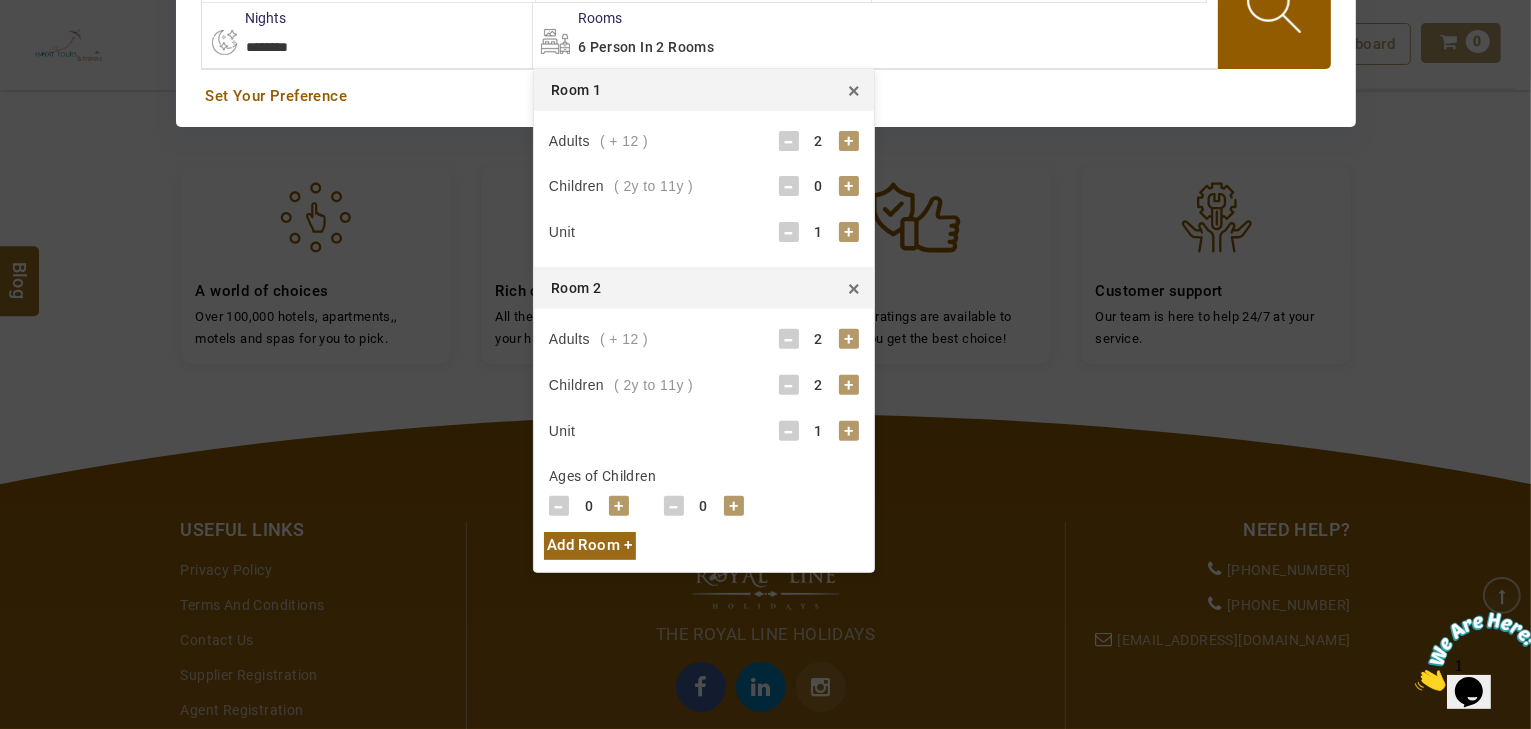 scroll, scrollTop: 692, scrollLeft: 0, axis: vertical 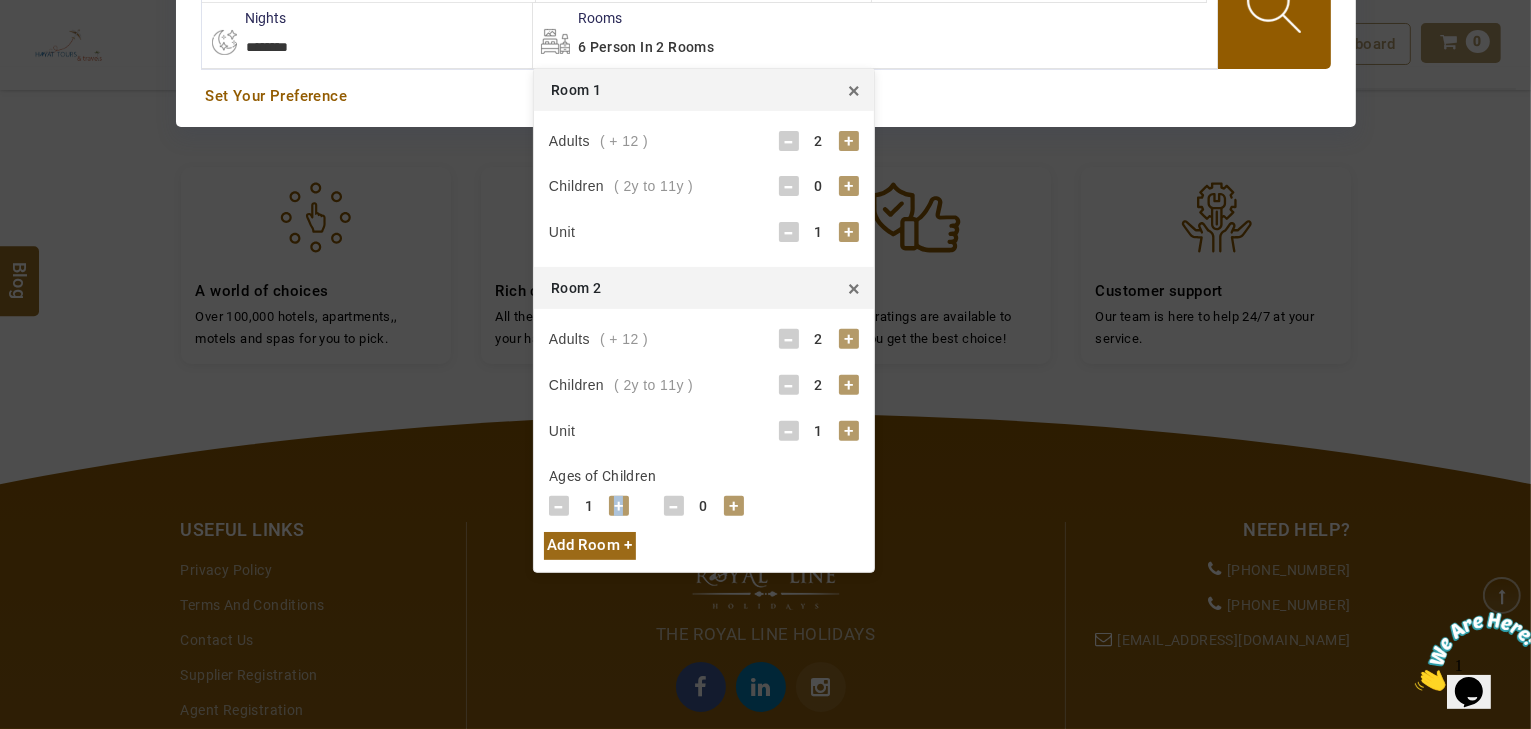 click on "+" at bounding box center (619, 506) 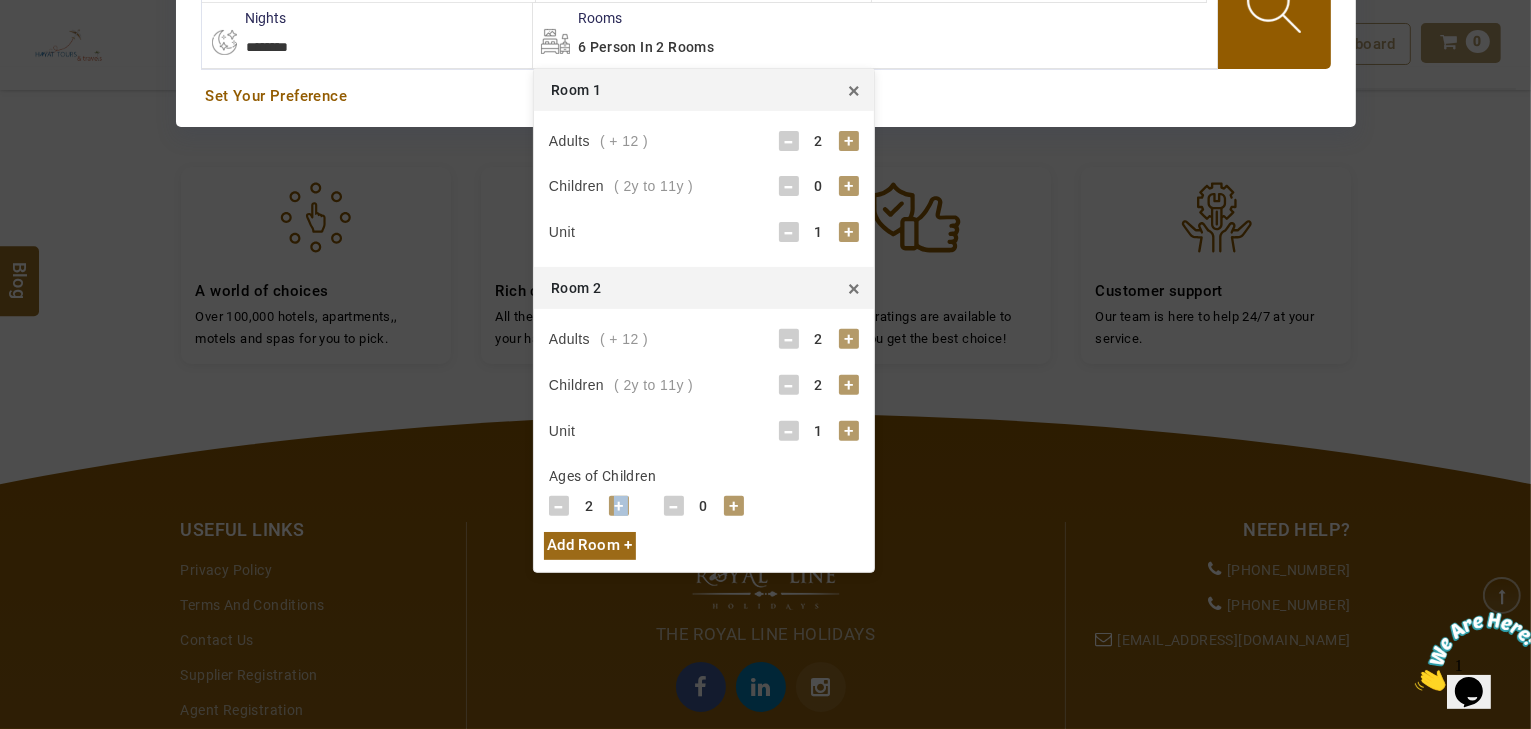 click on "+" at bounding box center [619, 506] 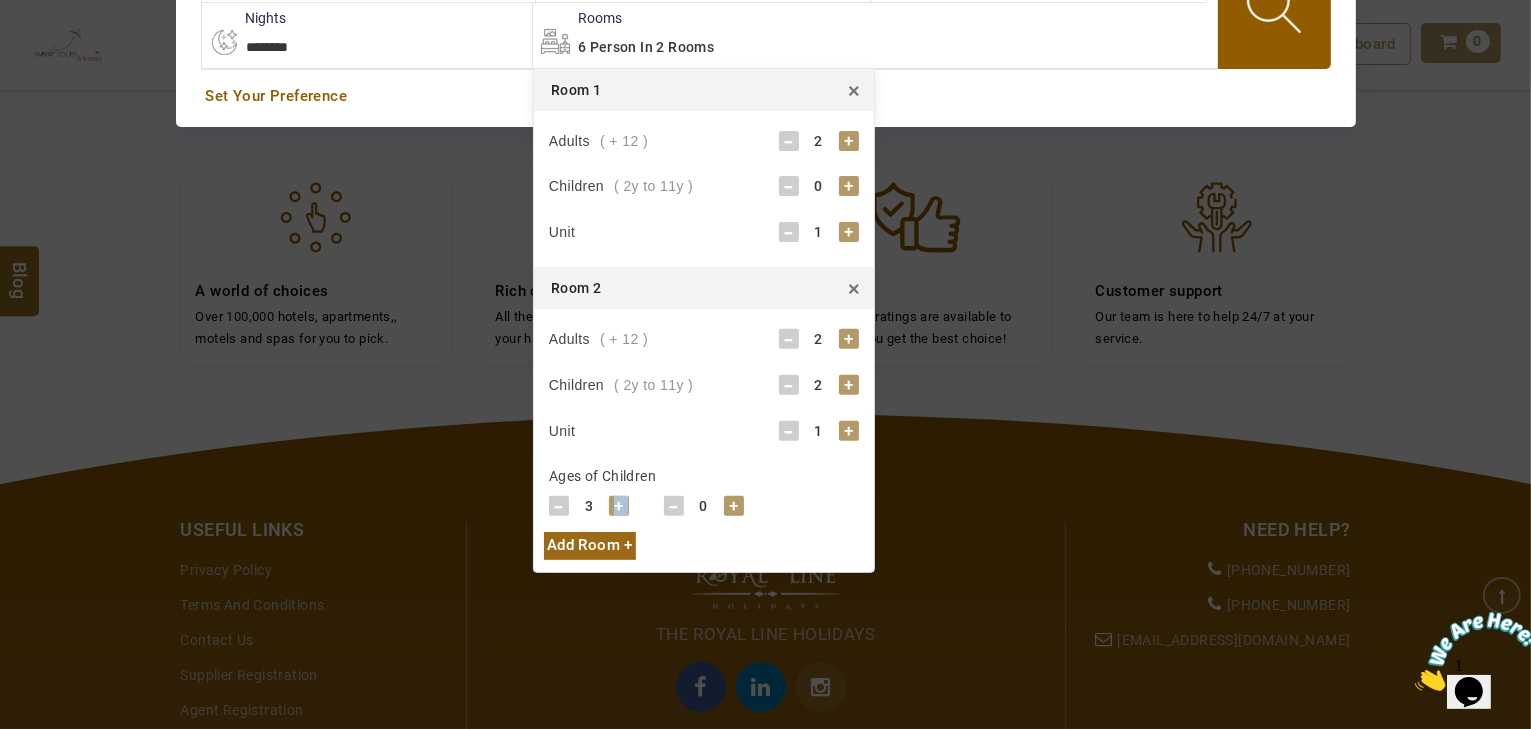 click on "+" at bounding box center (619, 506) 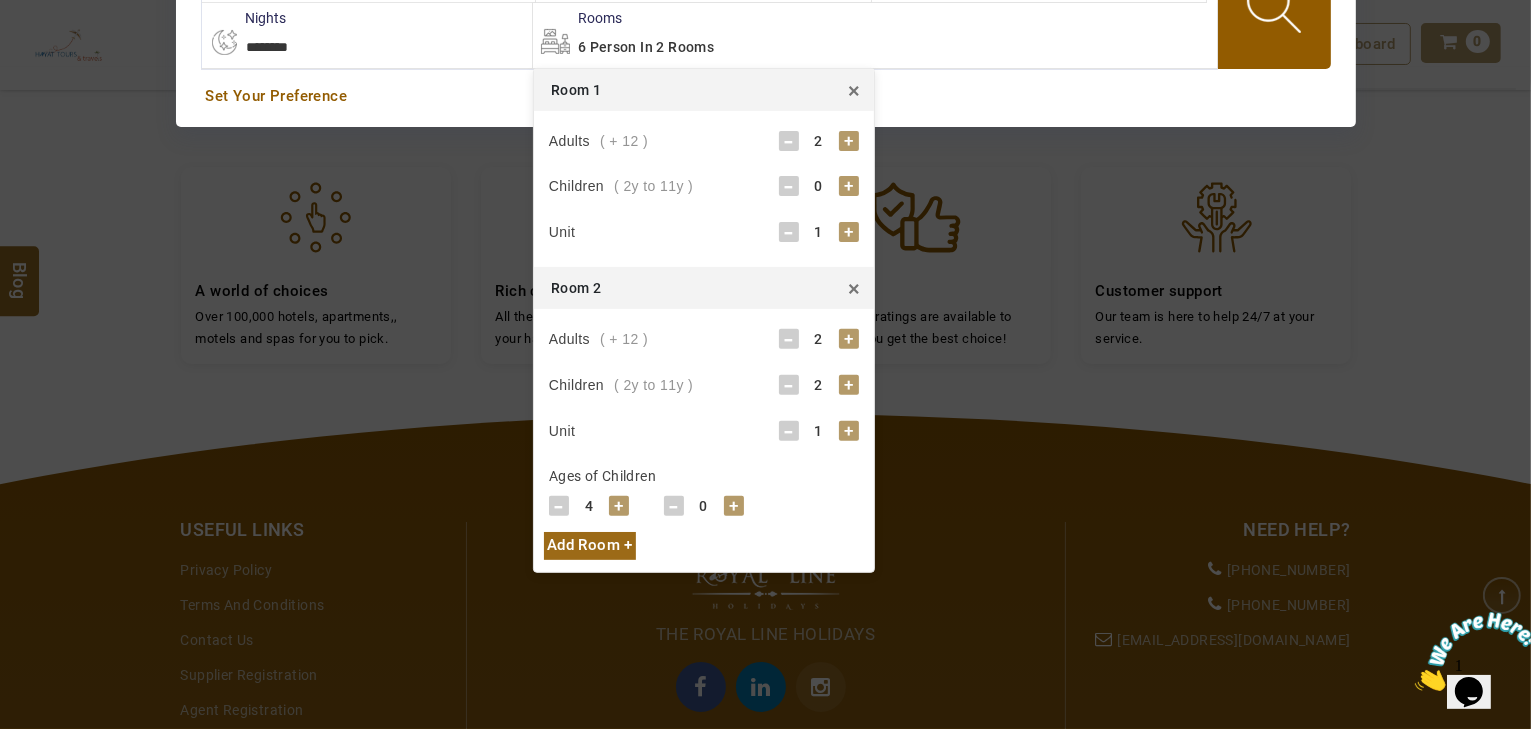 click on "+" at bounding box center (734, 506) 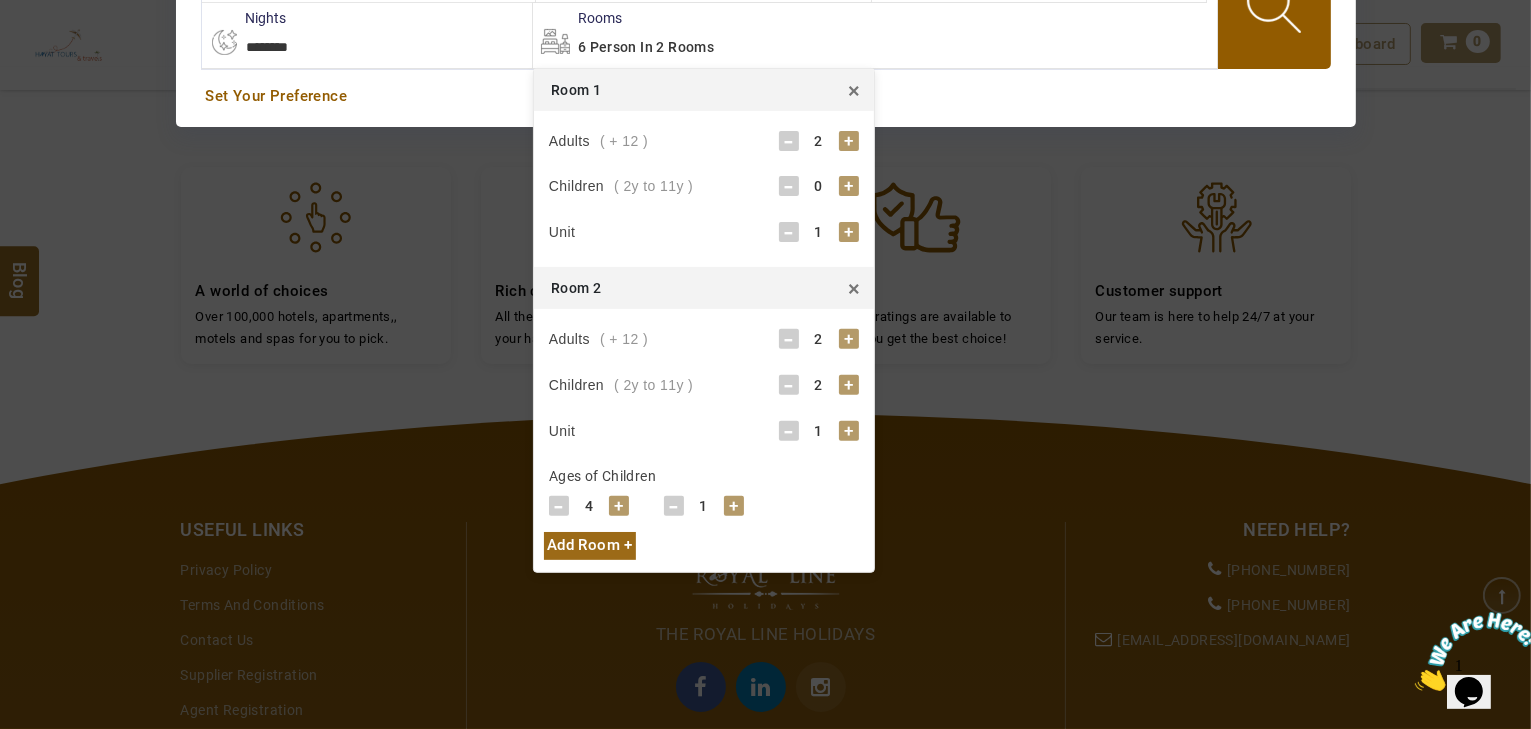 click on "+" at bounding box center [734, 506] 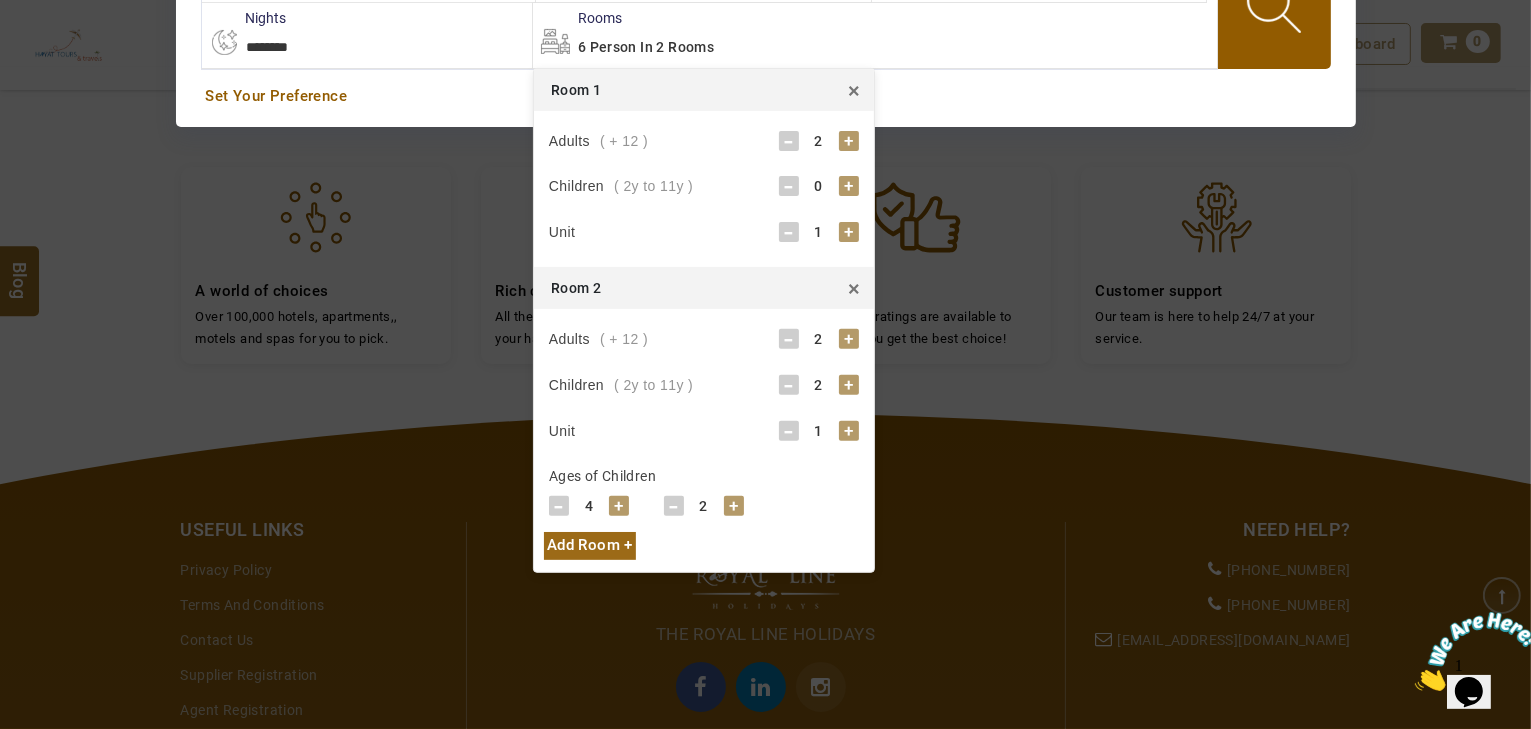 click on "+" at bounding box center (734, 506) 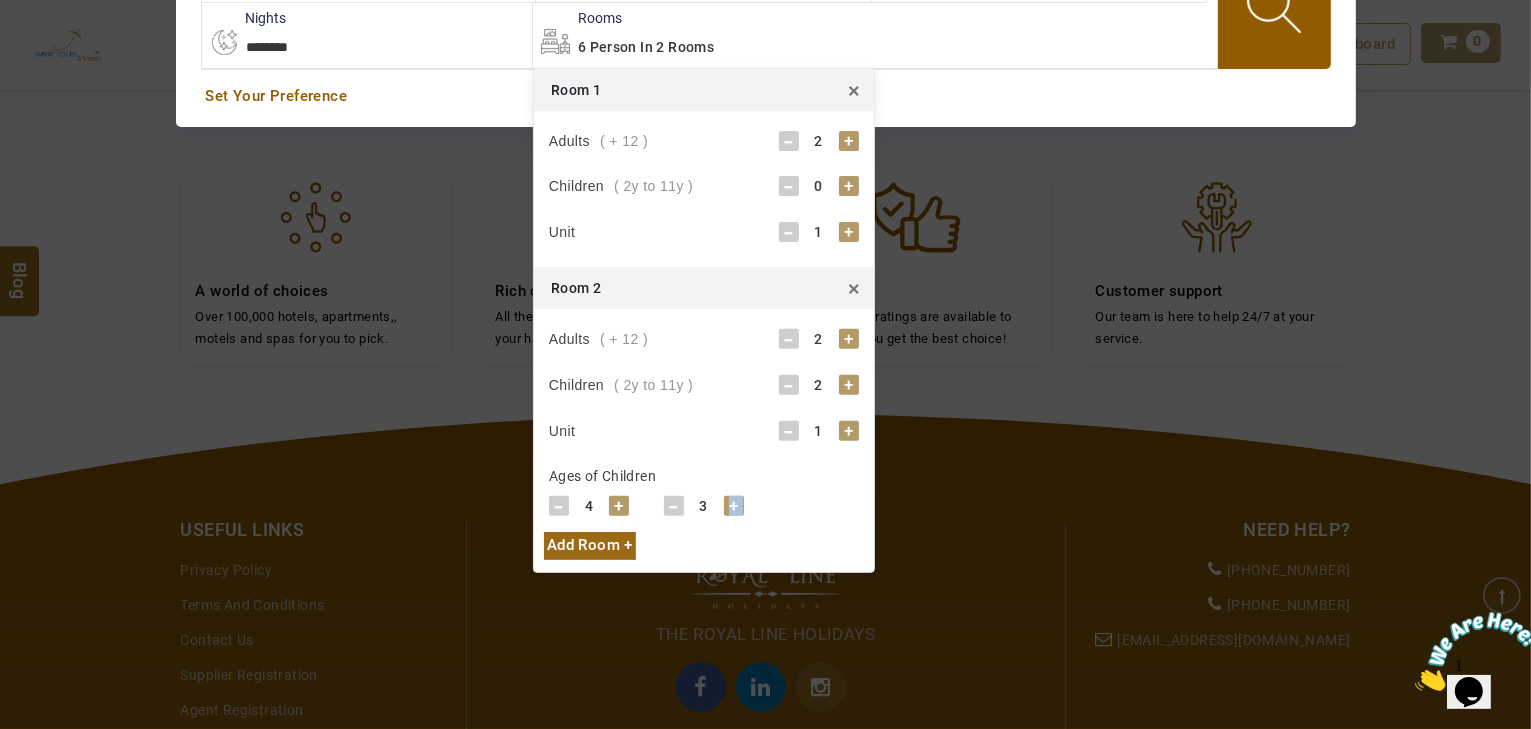 click on "+" at bounding box center [734, 506] 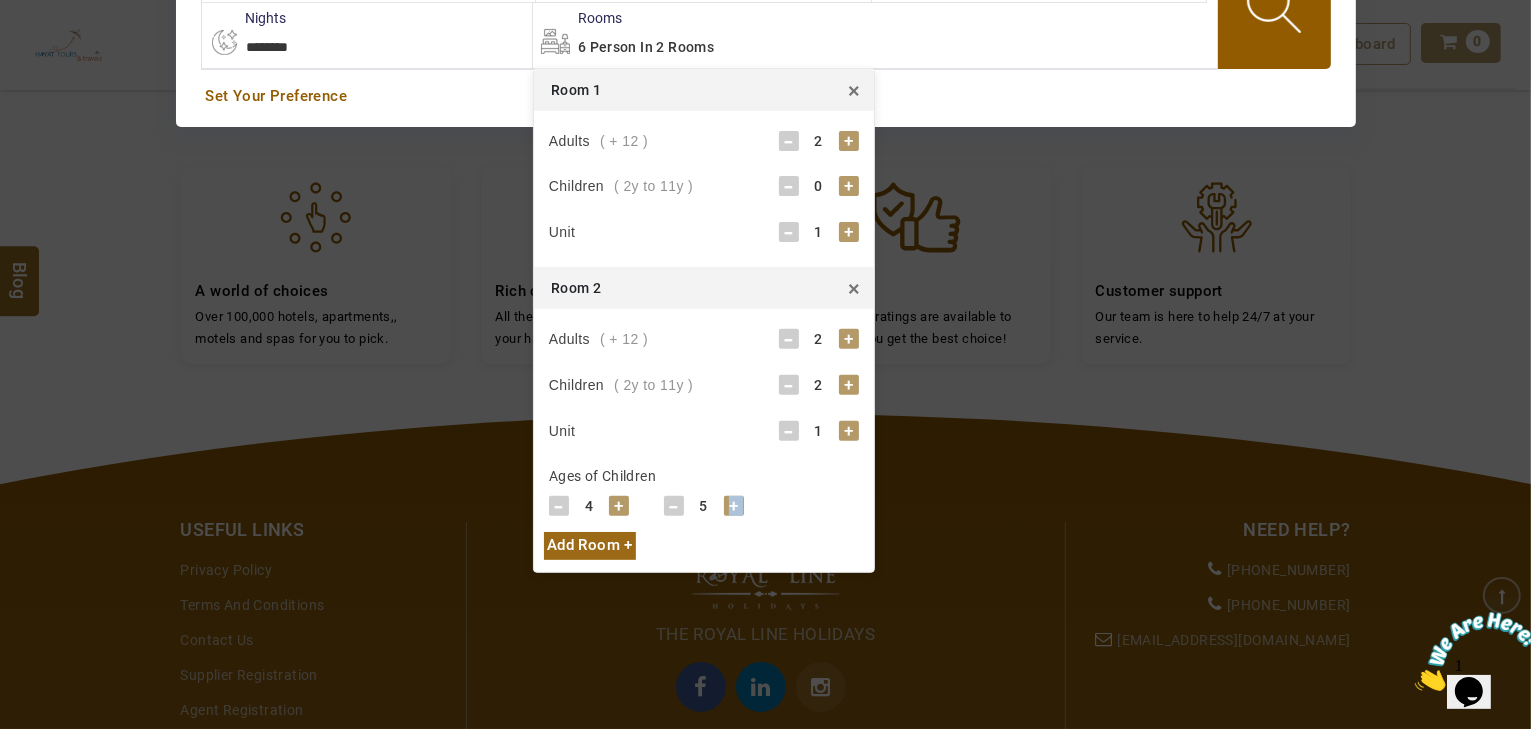 click on "+" at bounding box center (734, 506) 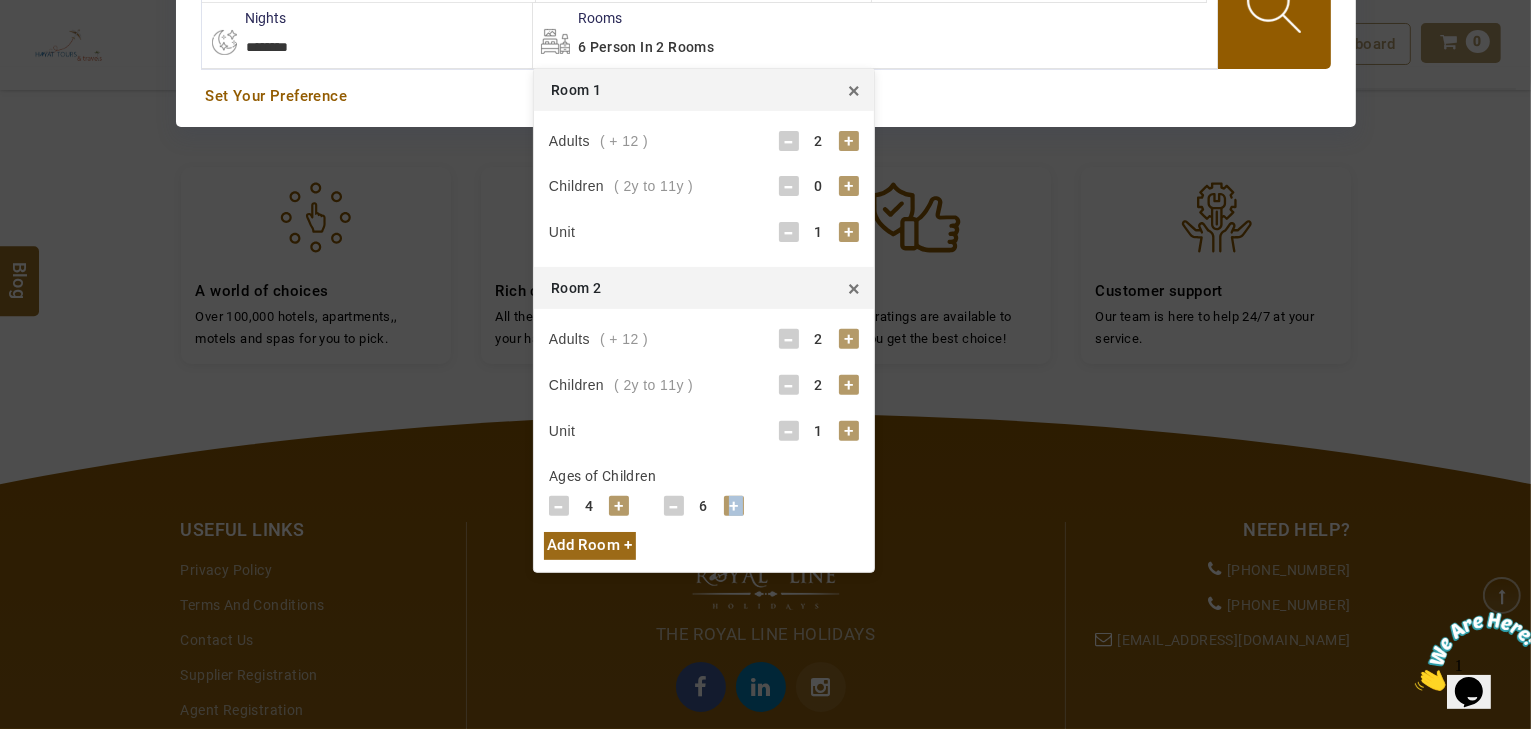 click on "+" at bounding box center [734, 506] 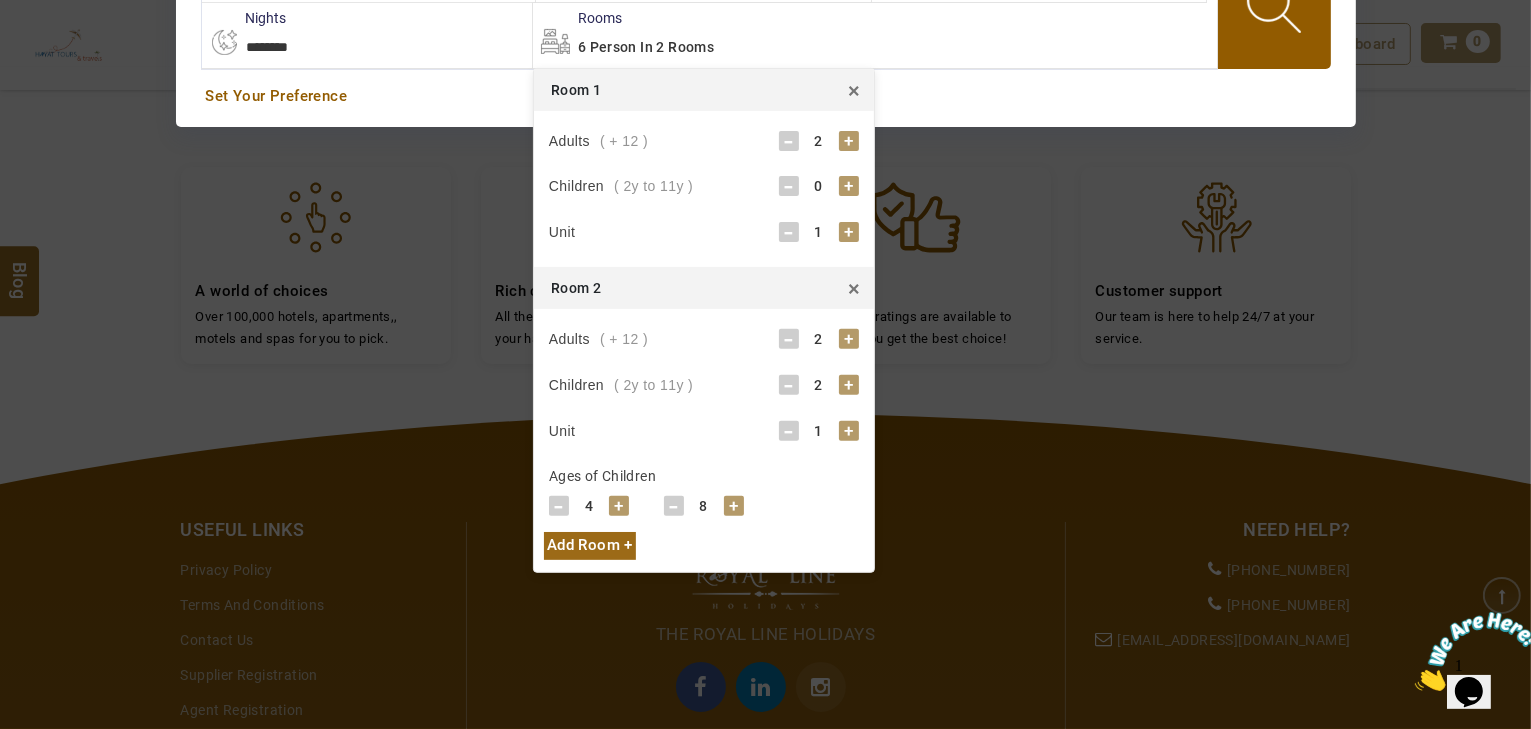 click on "+" at bounding box center (849, 186) 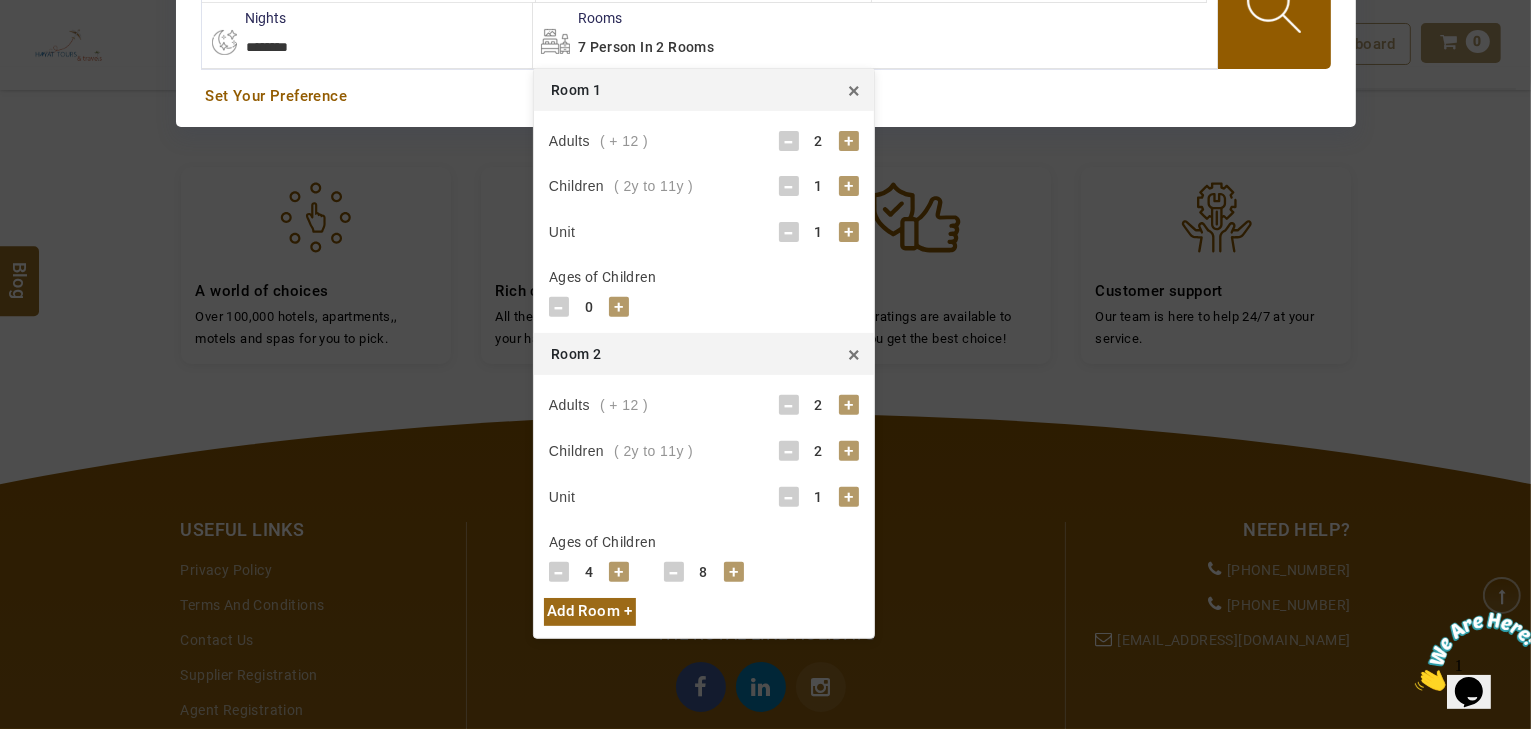 click on "+" at bounding box center (619, 307) 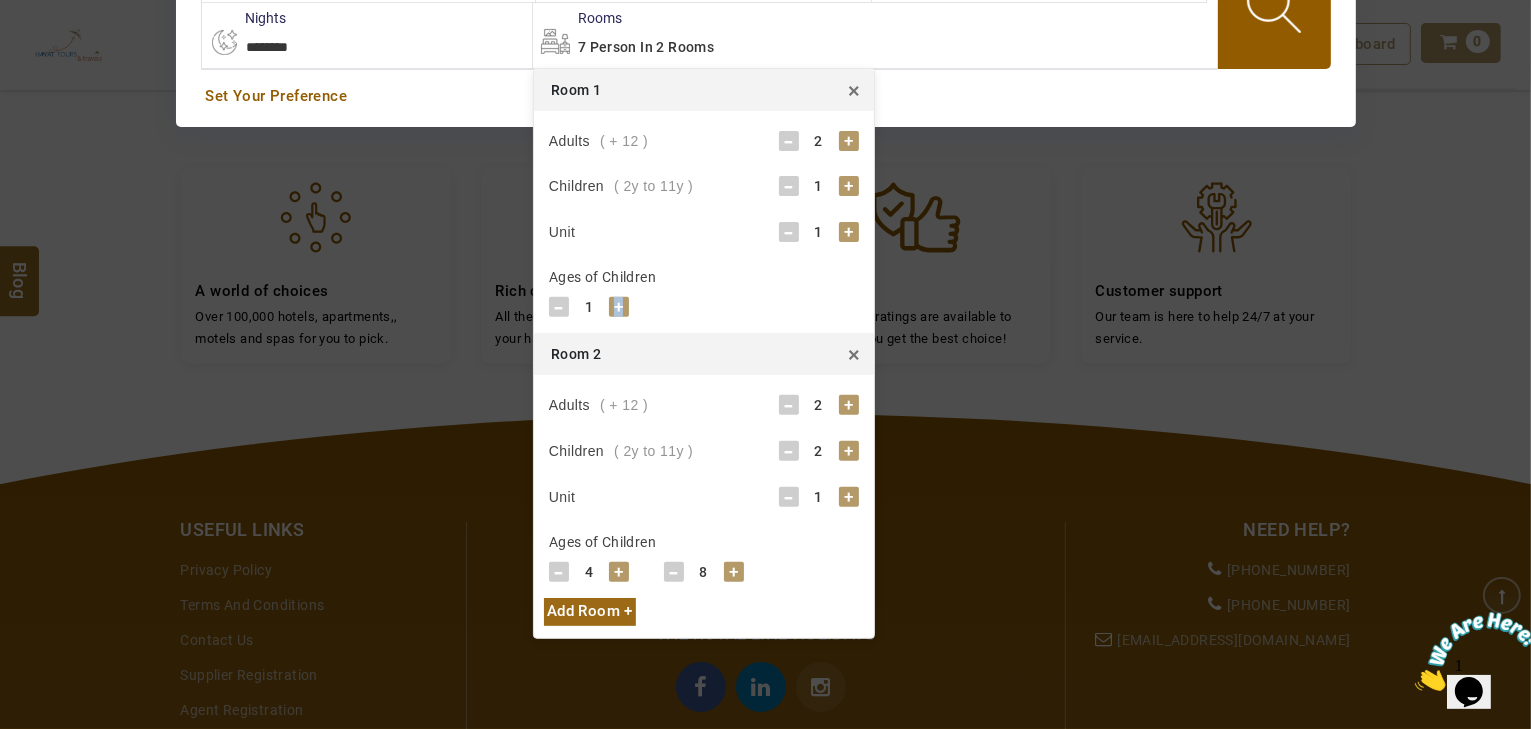 click on "+" at bounding box center [619, 307] 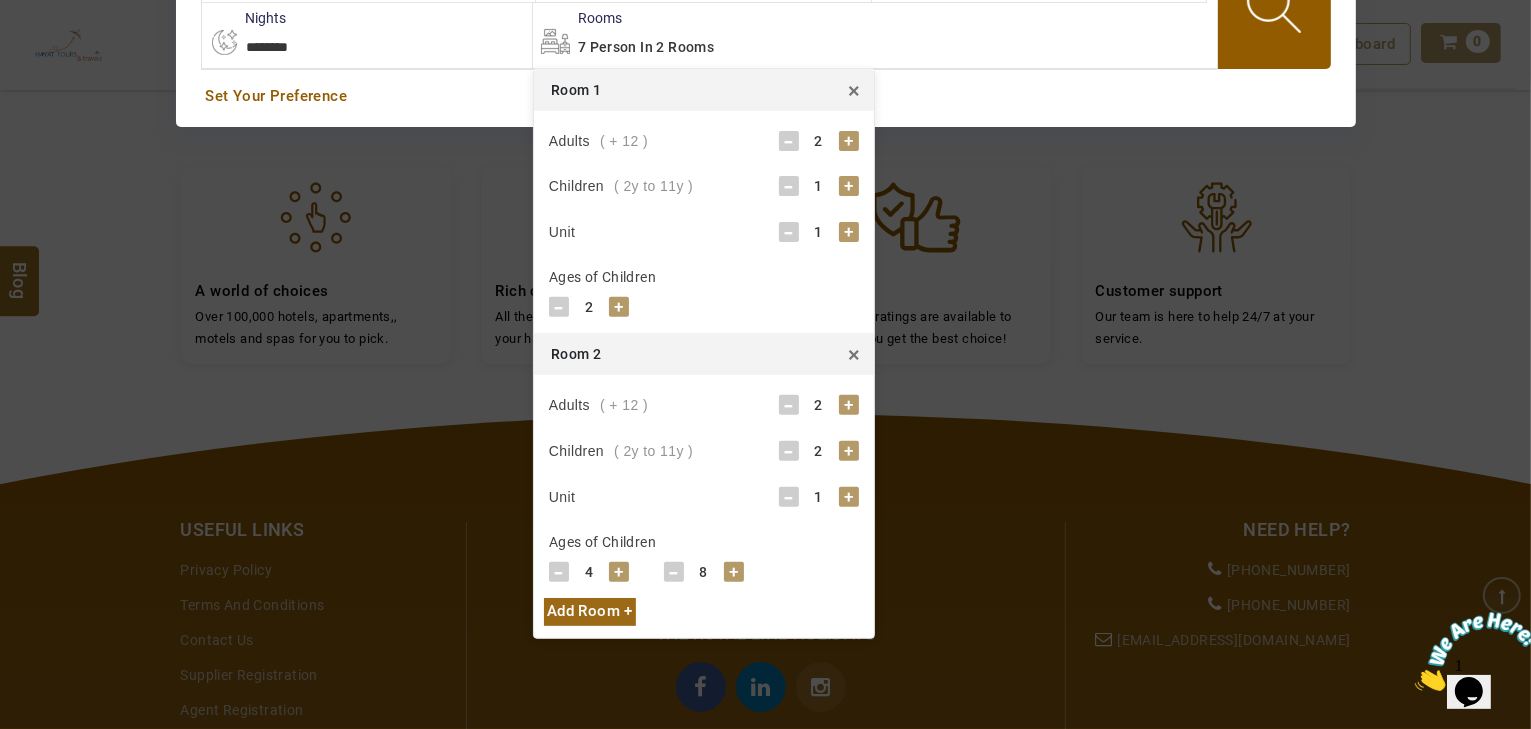 click on "- 2 +" at bounding box center [589, 307] 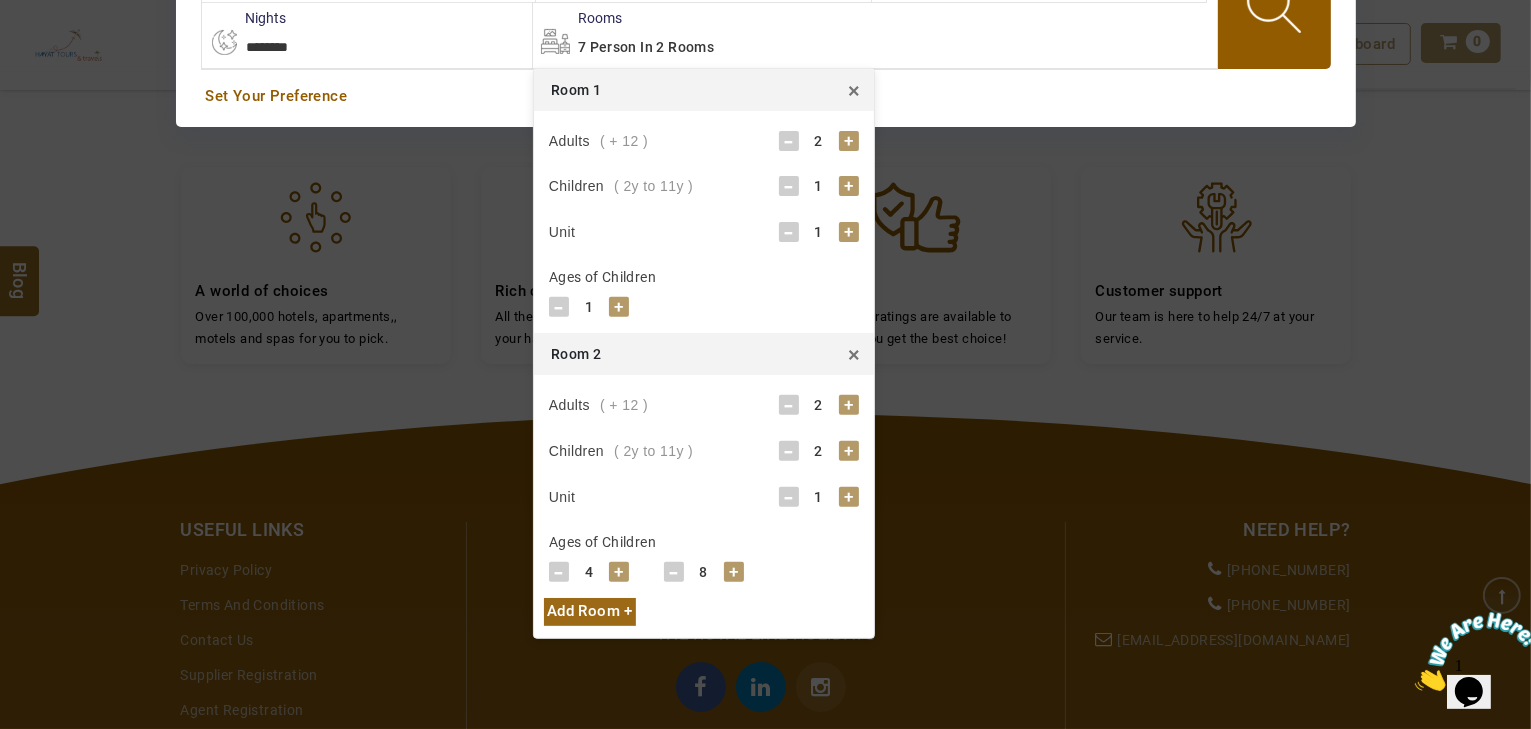 click on "+" at bounding box center [619, 307] 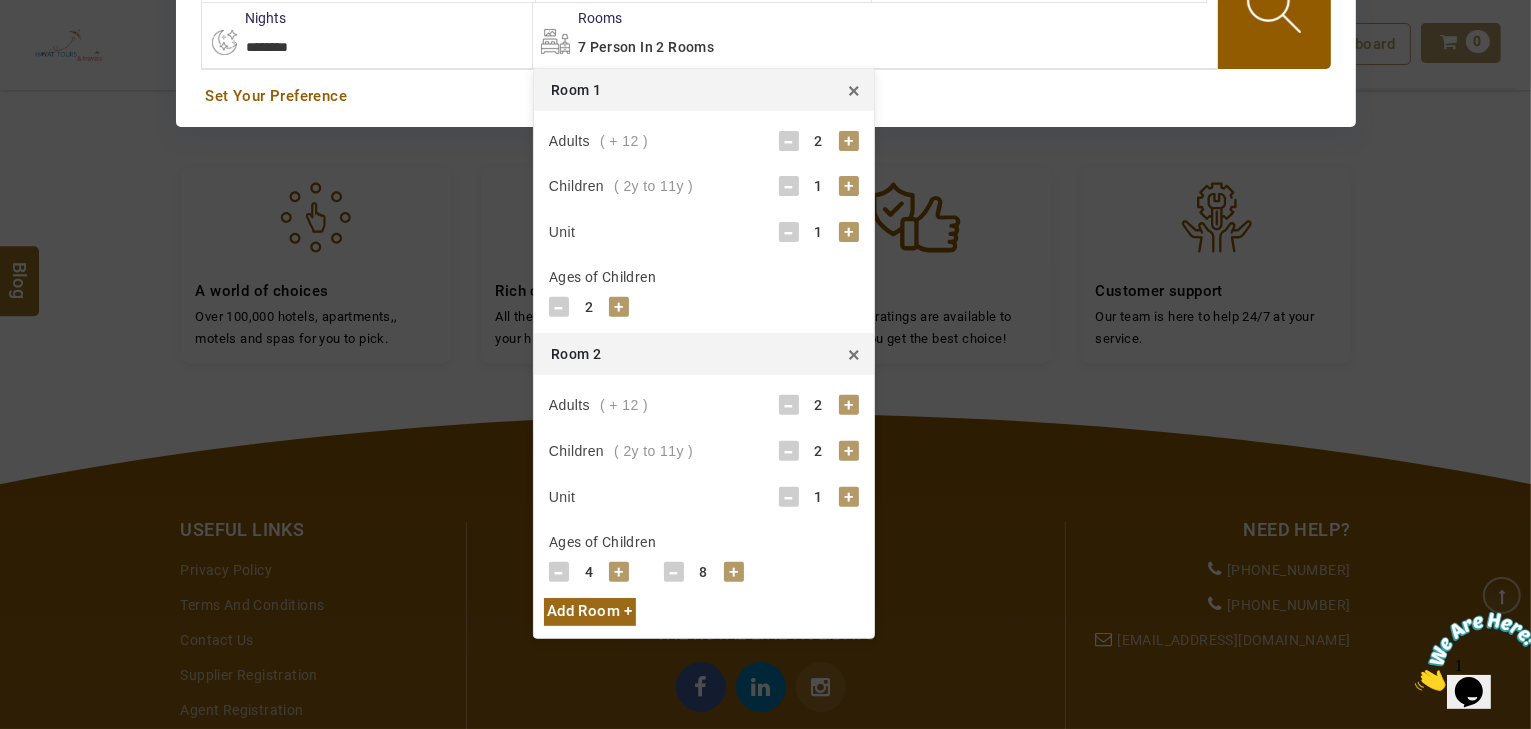 click on "**********" at bounding box center (766, -11) 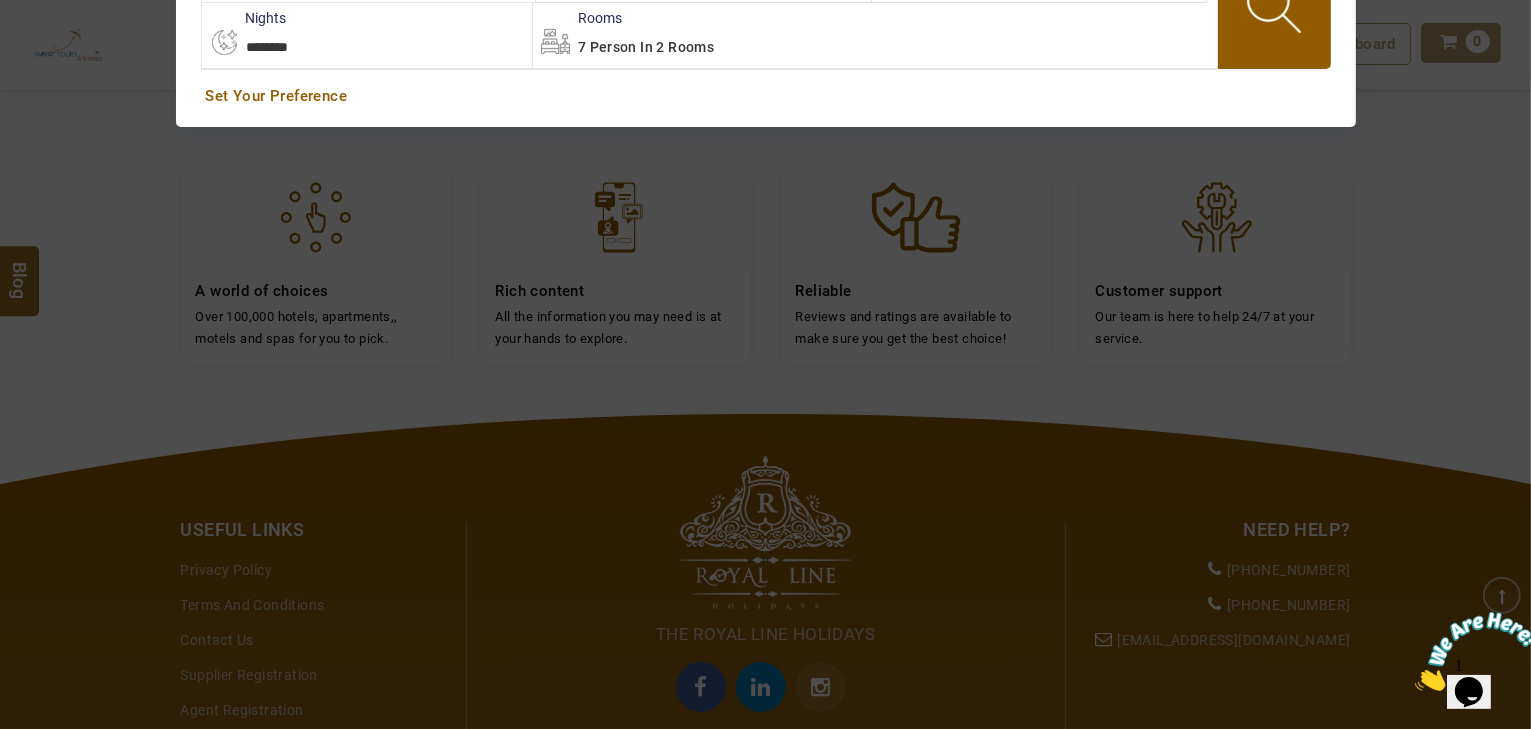 click at bounding box center (1276, 9) 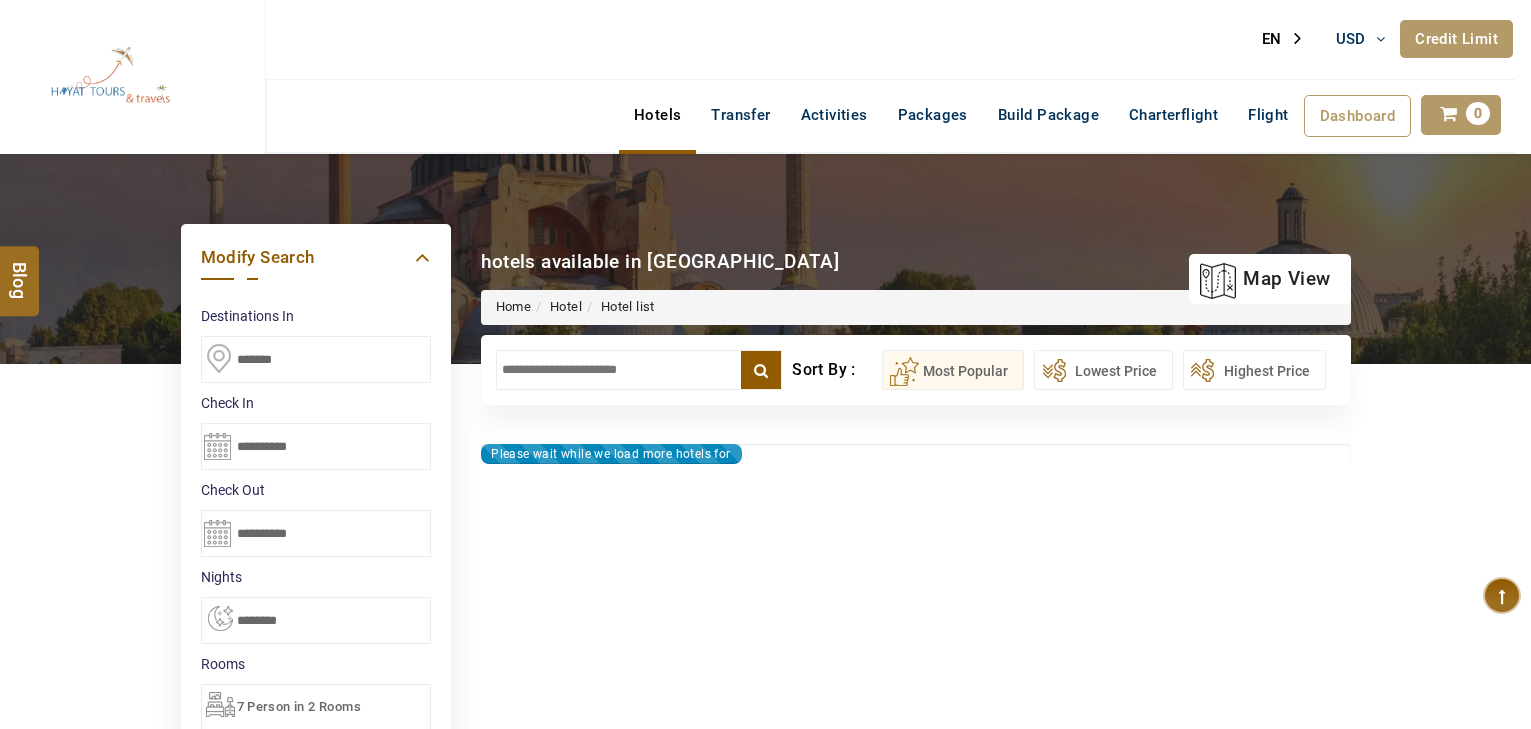 select on "*" 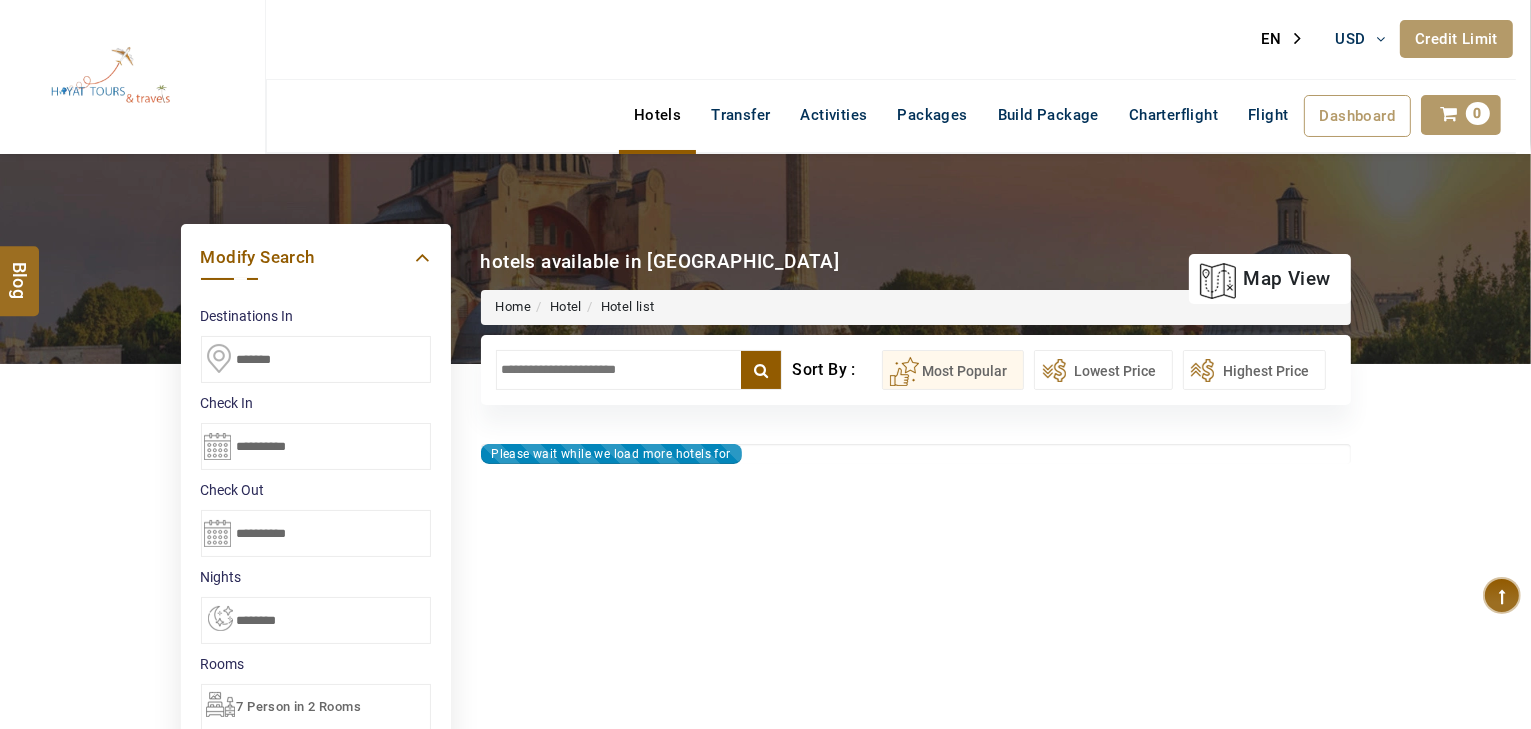 type on "**********" 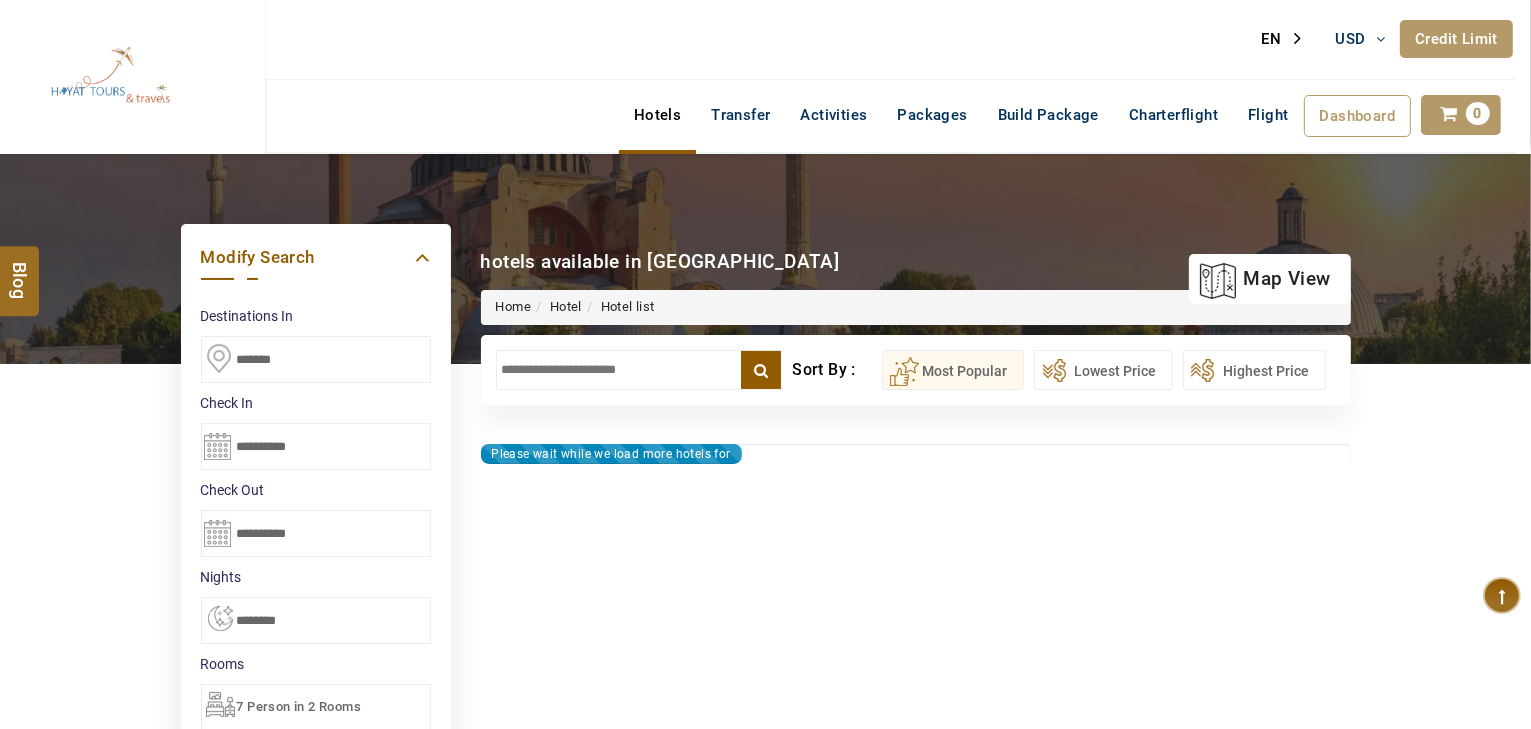 type on "**********" 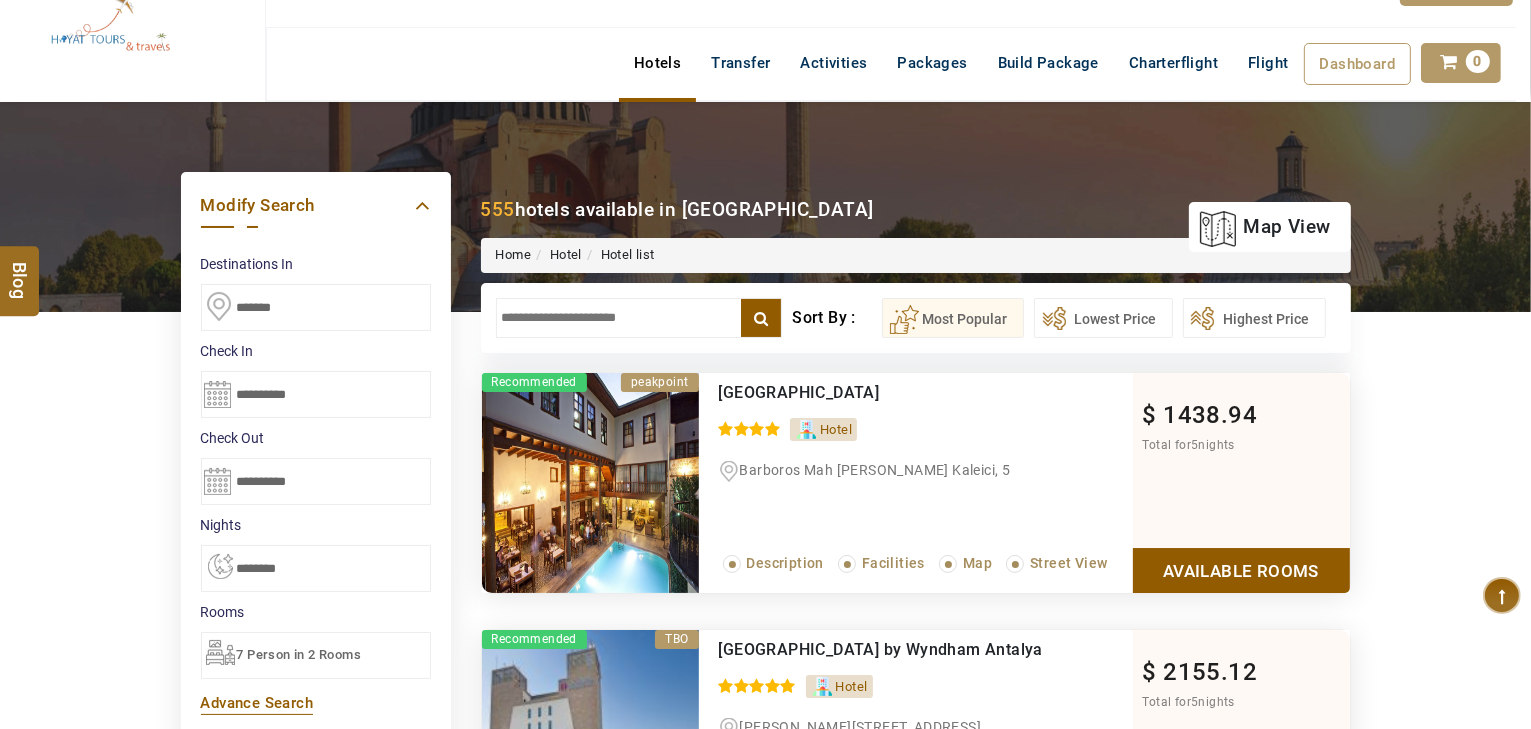 scroll, scrollTop: 80, scrollLeft: 0, axis: vertical 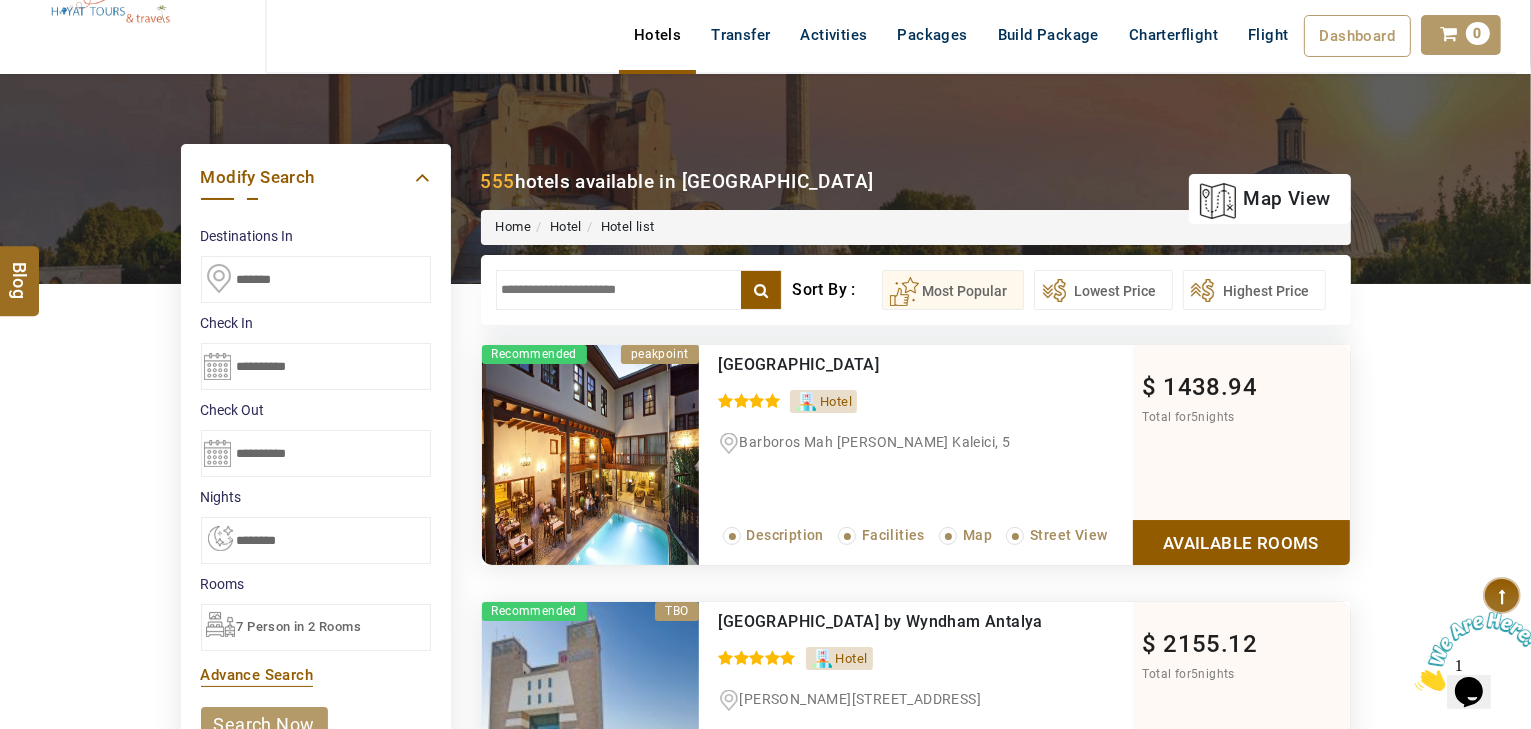 click at bounding box center (639, 290) 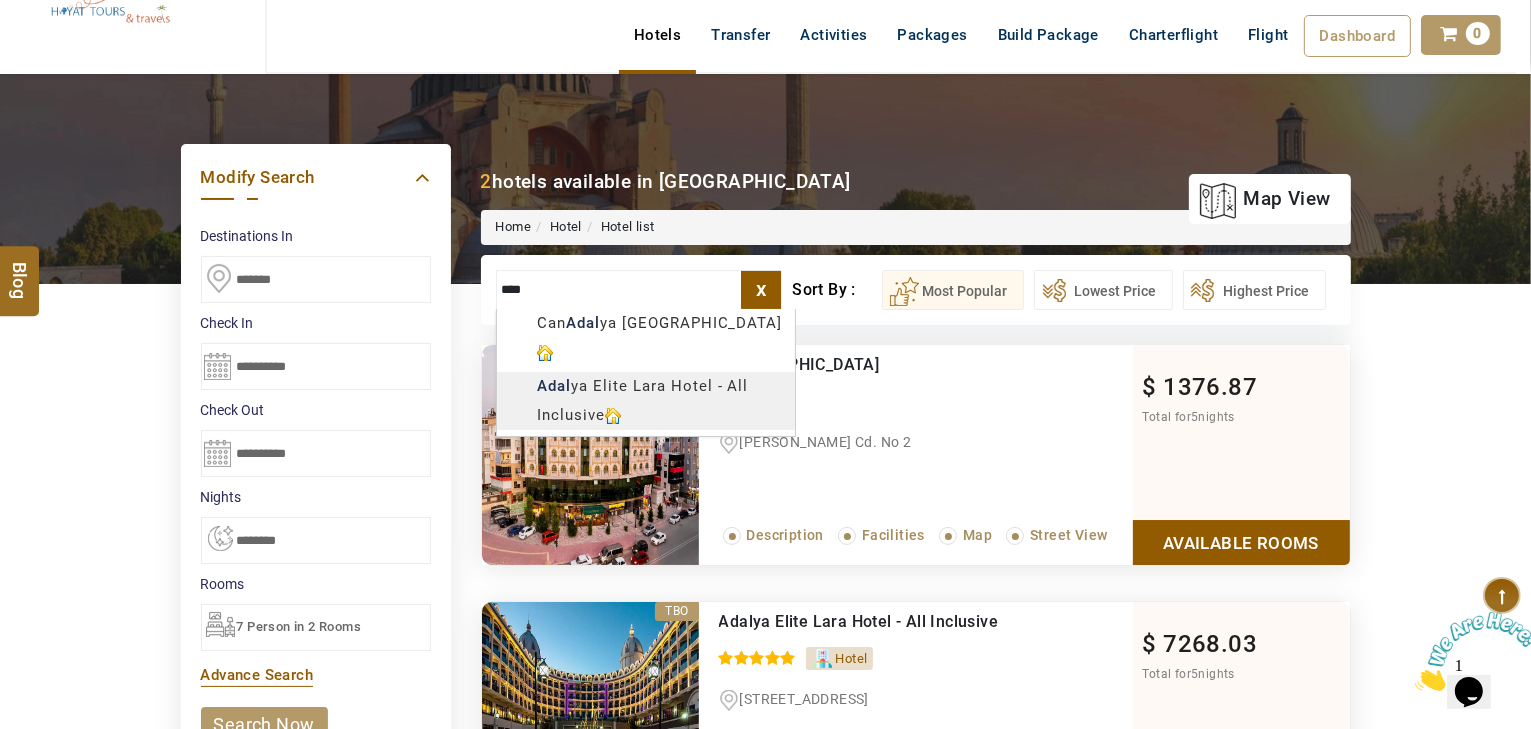 click on "HAYAYT TOURS USD AED  AED EUR  € USD  $ INR  ₹ THB  ฿ IDR  Rp BHD  BHD TRY  ₺ Credit Limit EN HE AR ES PT ZH Helpline
+971 55 344 0168 Register Now +971 55 344 0168 info@royallineholidays.com About Us What we Offer Blog Why Us Contact Hotels  Transfer Activities Packages Build Package Charterflight Flight Dashboard My Profile My Booking My Reports My Quotation Sign Out 0 Points Redeem Now To Redeem 58318  Points Future Points  1074   Points Credit Limit Credit Limit USD 30000.00 70% Complete Used USD 9426.78 Available USD 20573.22 Setting  Looks like you haven't added anything to your cart yet Countinue Shopping ***** ****** Please Wait.. Blog demo
Remember me Forgot
password? LOG IN Don't have an account?   Register Now My Booking View/ Print/Cancel Your Booking without Signing in Submit Applying Filters...... Hotels For You Will Be Loading Soon demo
In A Few Moment, You Will Be Celebrating Best Hotel options galore ! Check In   CheckOut Rooms Rooms Please Wait" at bounding box center (765, 1054) 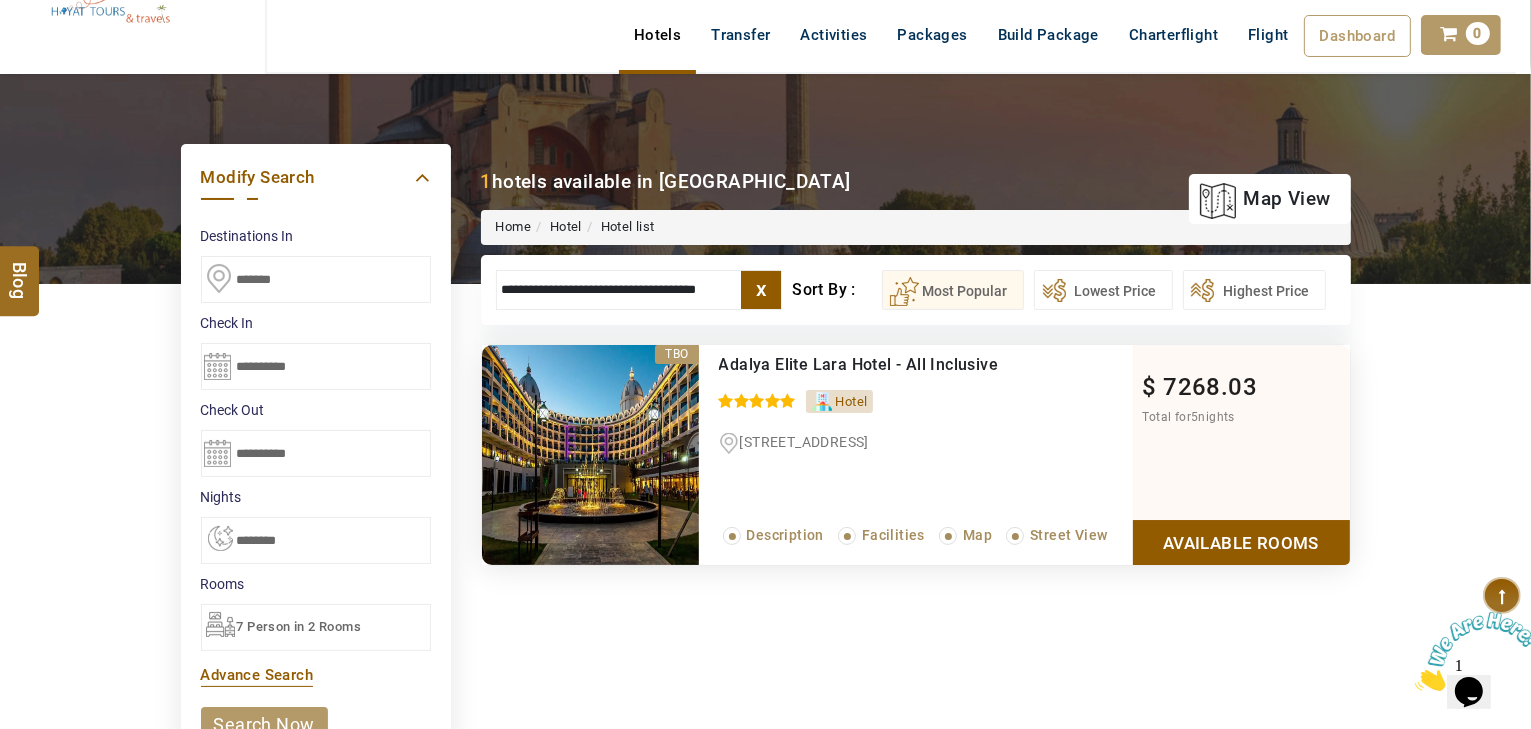 type on "**********" 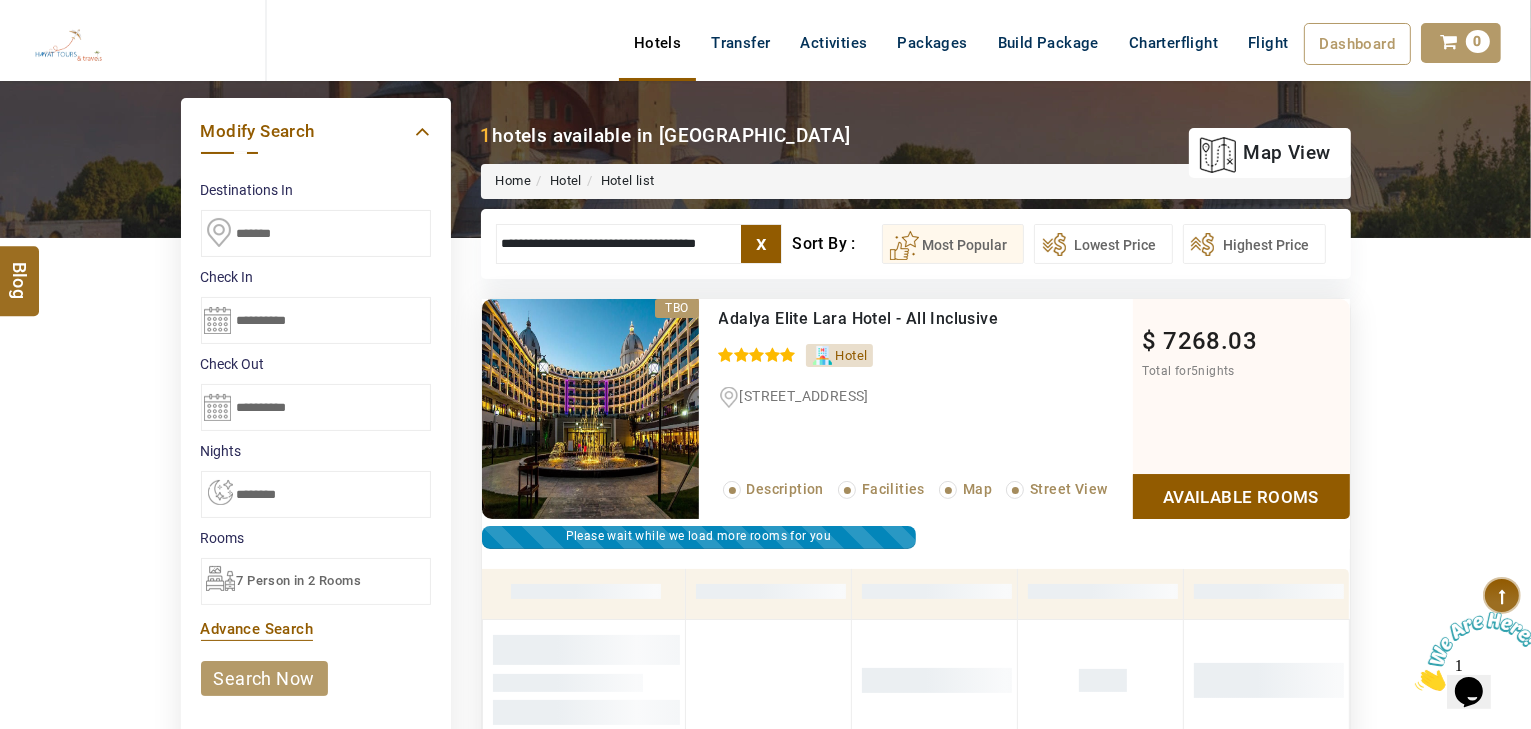 scroll, scrollTop: 53, scrollLeft: 0, axis: vertical 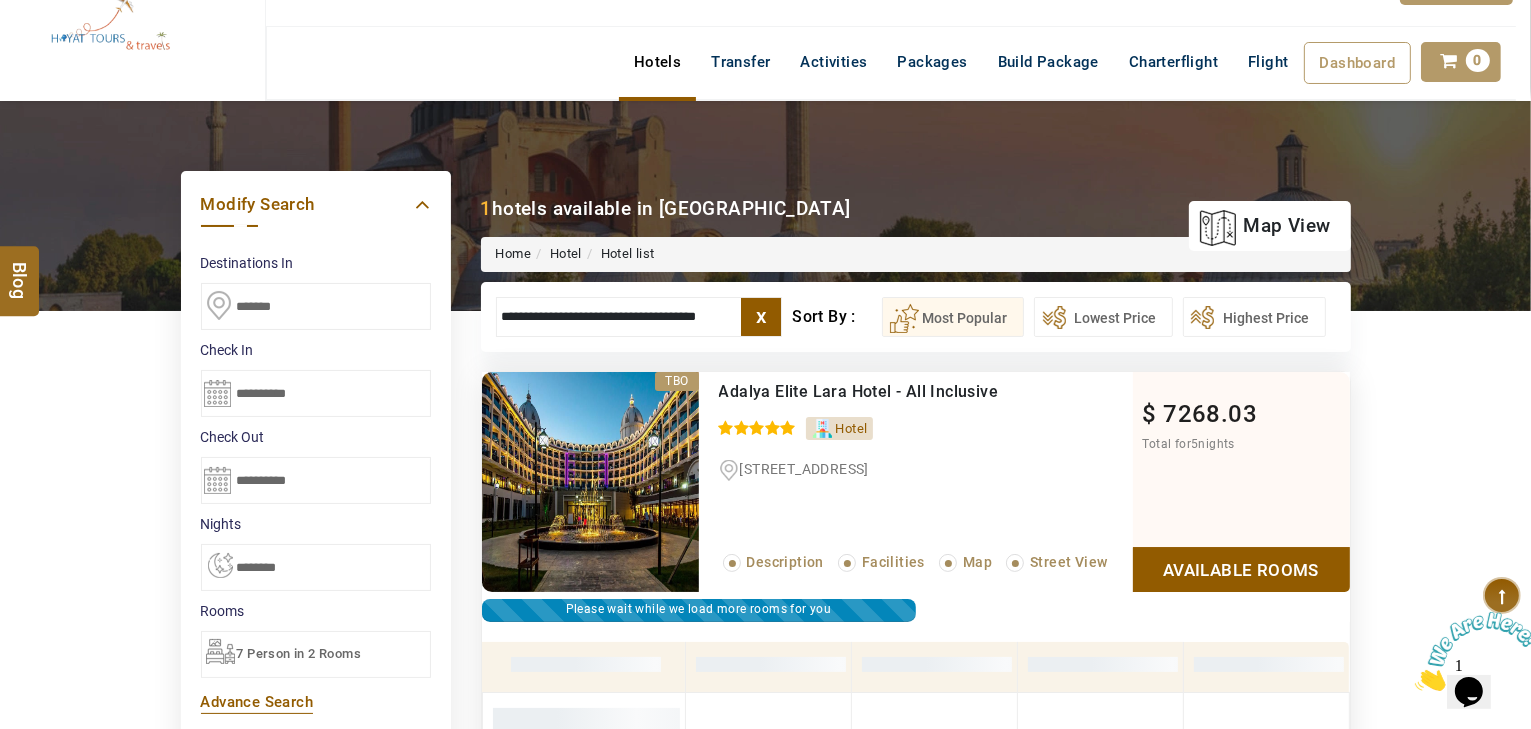 click on "x" at bounding box center [761, 317] 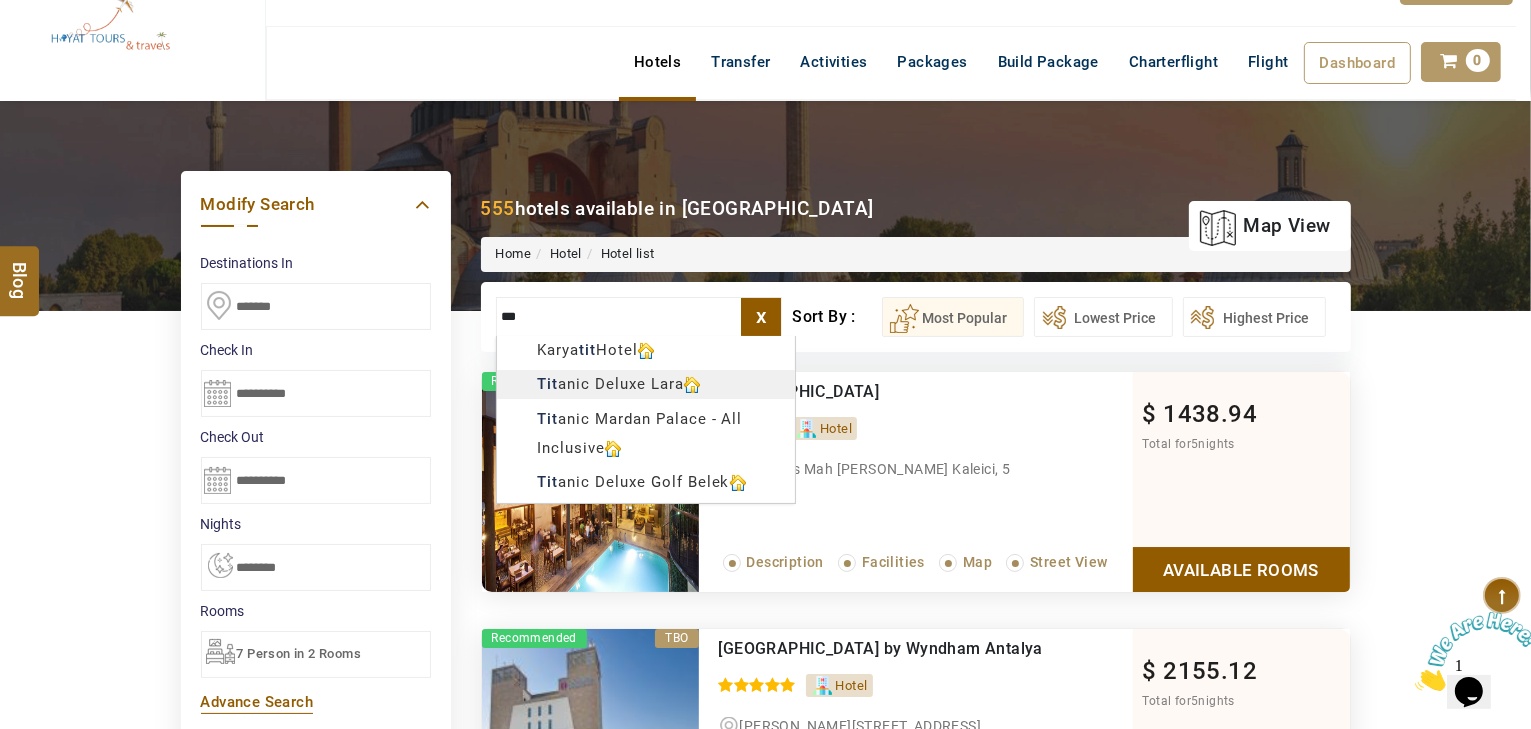 click on "HAYAYT TOURS USD AED  AED EUR  € USD  $ INR  ₹ THB  ฿ IDR  Rp BHD  BHD TRY  ₺ Credit Limit EN HE AR ES PT ZH Helpline
+971 55 344 0168 Register Now +971 55 344 0168 info@royallineholidays.com About Us What we Offer Blog Why Us Contact Hotels  Transfer Activities Packages Build Package Charterflight Flight Dashboard My Profile My Booking My Reports My Quotation Sign Out 0 Points Redeem Now To Redeem 58318  Points Future Points  1074   Points Credit Limit Credit Limit USD 30000.00 70% Complete Used USD 9426.78 Available USD 20573.22 Setting  Looks like you haven't added anything to your cart yet Countinue Shopping ***** ****** Please Wait.. Blog demo
Remember me Forgot
password? LOG IN Don't have an account?   Register Now My Booking View/ Print/Cancel Your Booking without Signing in Submit Applying Filters...... Hotels For You Will Be Loading Soon demo
In A Few Moment, You Will Be Celebrating Best Hotel options galore ! Check In   CheckOut Rooms Rooms Please Wait" at bounding box center (765, 1081) 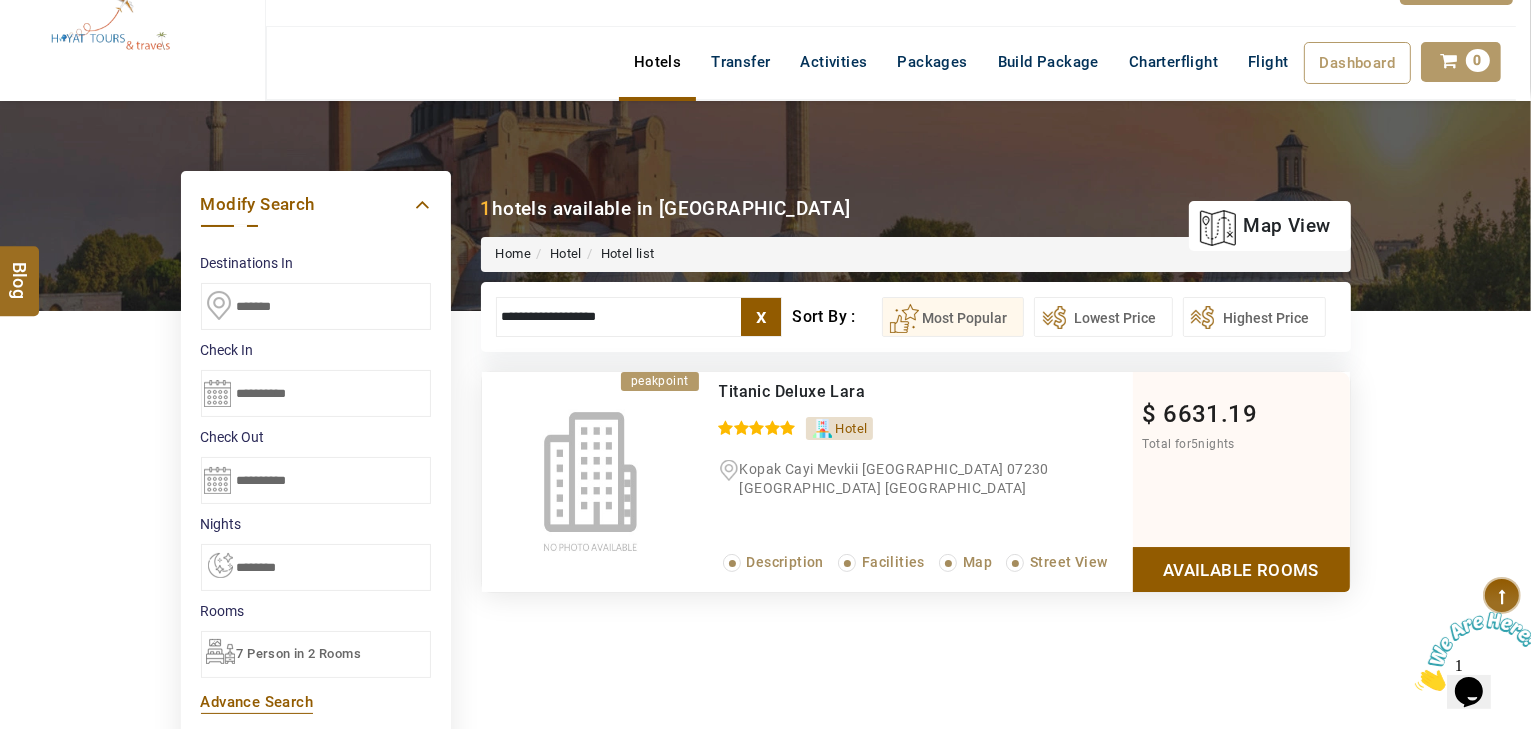 type on "**********" 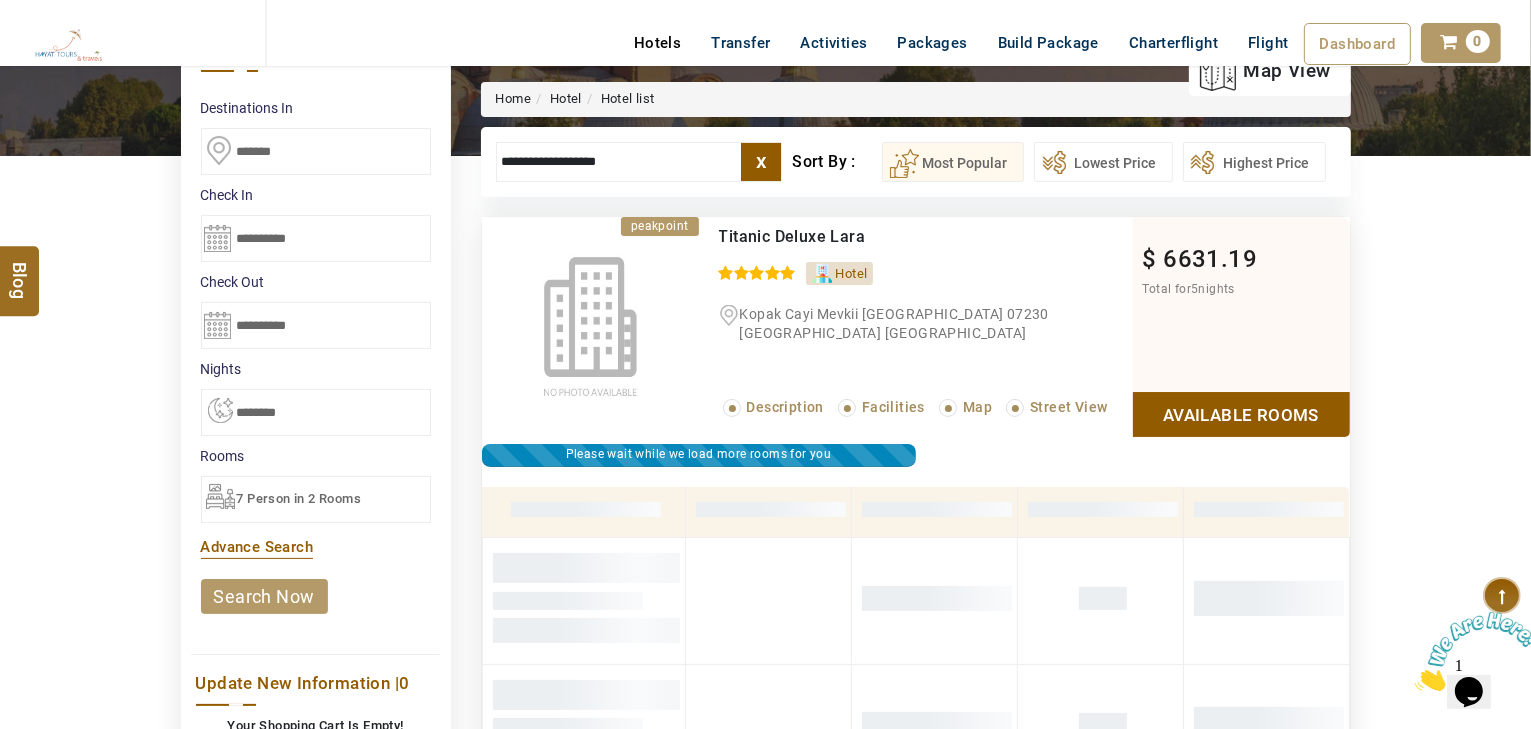 scroll, scrollTop: 0, scrollLeft: 0, axis: both 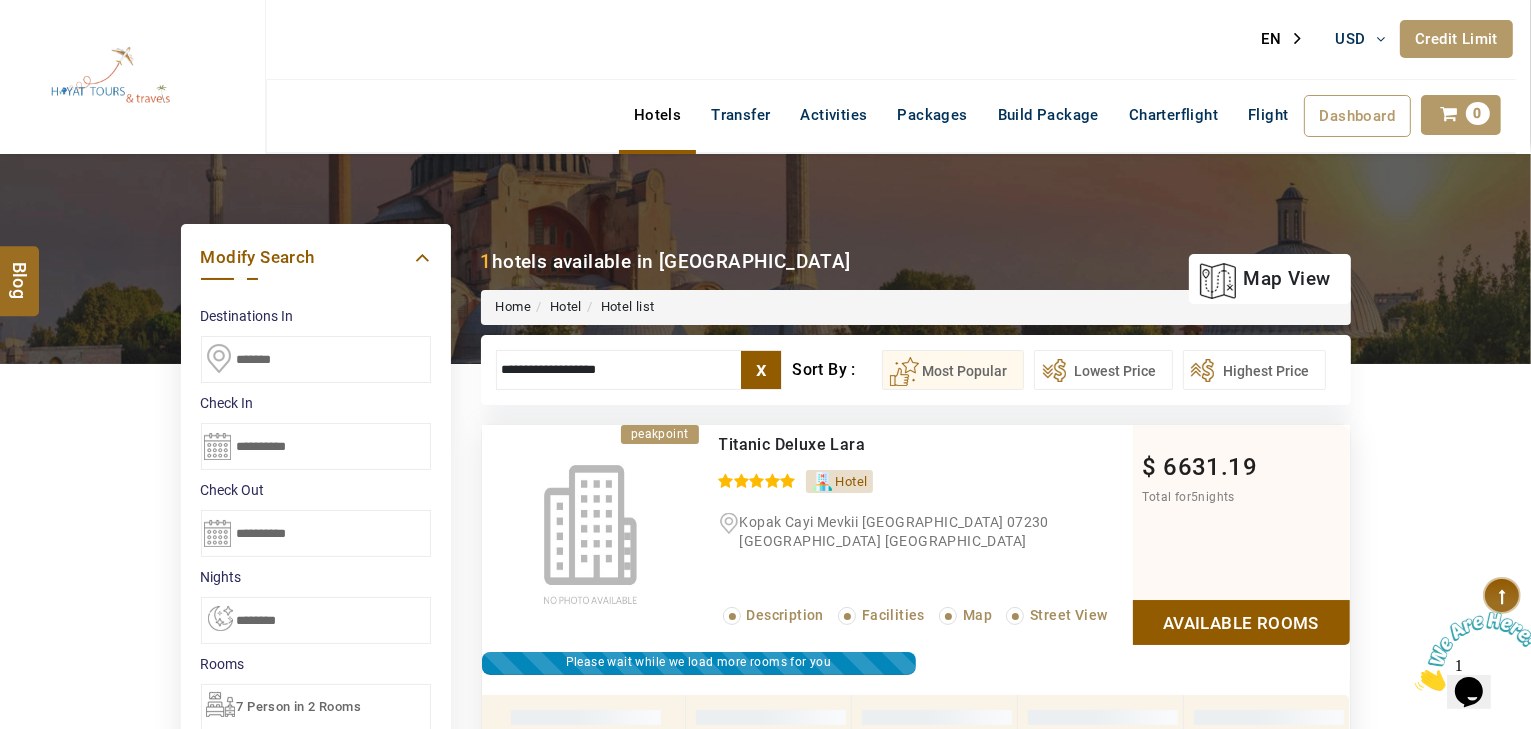 drag, startPoint x: 686, startPoint y: 380, endPoint x: 410, endPoint y: 336, distance: 279.48523 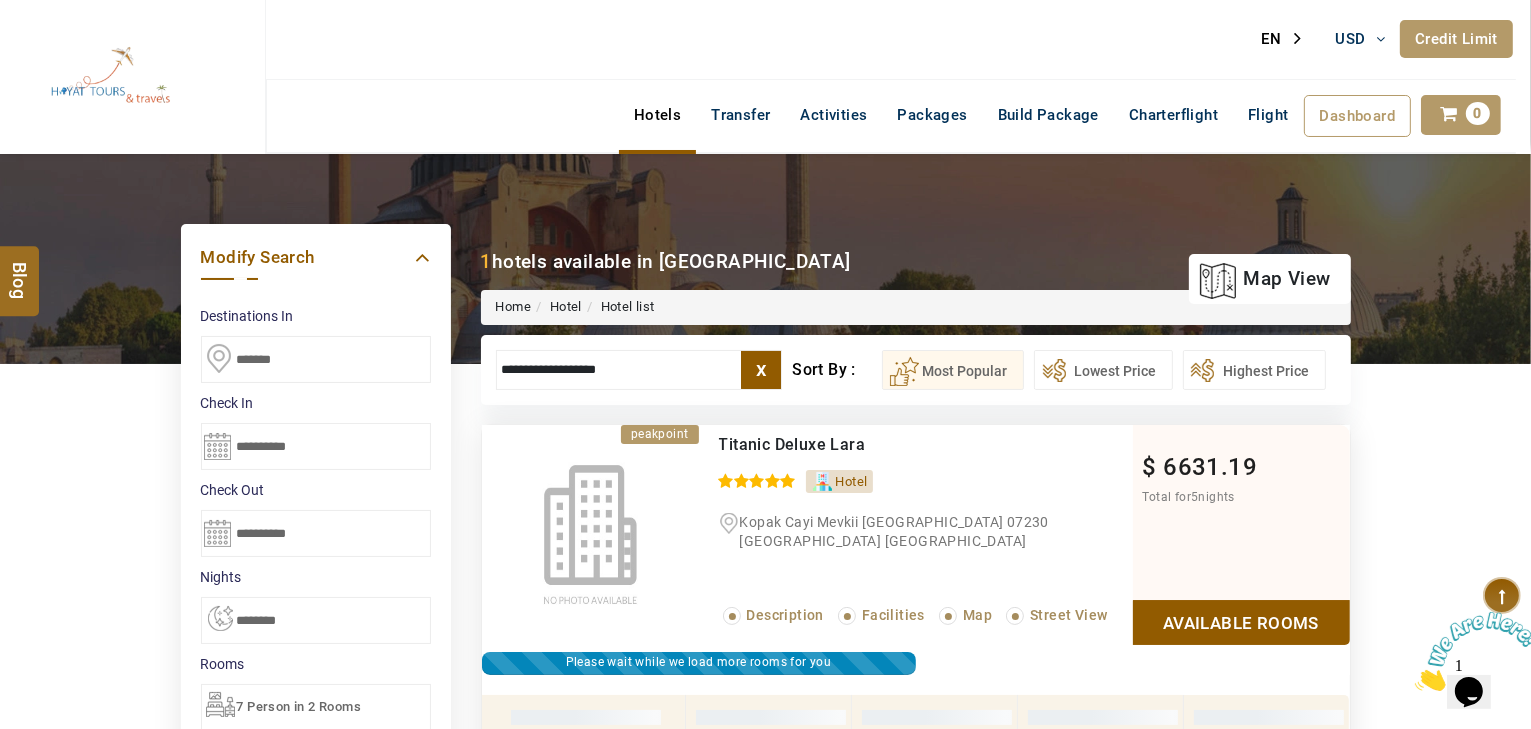 click on "DESTINATION + Add Destination  Nationality Afghanistan Albania Algeria American Samoa Andorra Angola Anguilla Antigua And Barbuda Argentina Armenia Aruba Australia Austria Azerbaijan Bahamas Bahrain Bangladesh Barbados Belarus Belgium Belize Benin Bermuda Bhutan Bolivia Bosnia Herzegovina Botswana Brazil British Indian Ocean Territory British Virgin Islands Brunei Darussalam Bulgaria Burkina Faso Burundi Cambodia Cameroon Canada Cape Verde Caribbean Cayman Islands Central African Republic Chad Chile China Christmas Island Cocos (Keeling) Islands Colombia Comoros Congo (Democratic Republic) Congo (Republic Of) Cook Islands Costa Rica Croatia Cuba Cyprus Czech Republic Denmark Djibouti Dominica Dominican Republic East Timor Ecuador Egypt El Salvador Equatorial Guinea Eritrea Estonia Ethiopia Falkland Islands(Malvinas) Faroe Islands Fiji Finland France French Guiana French Polynesia French Southern Territories Gabon Gambia Georgia Germany Ghana Gibraltar Greece Greenland Grenada Guadeloupe Guam Guatemala Guinea" at bounding box center [765, 932] 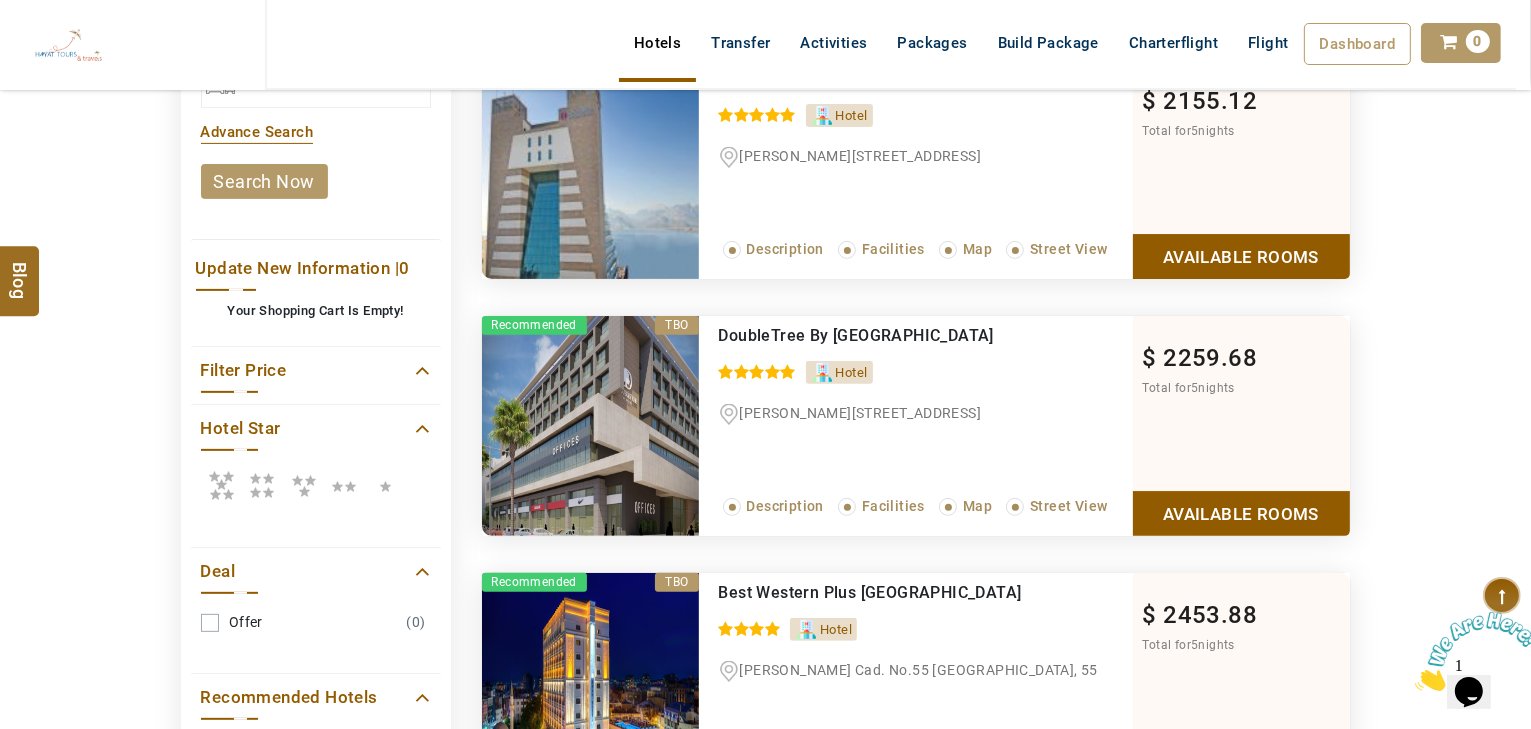 scroll, scrollTop: 640, scrollLeft: 0, axis: vertical 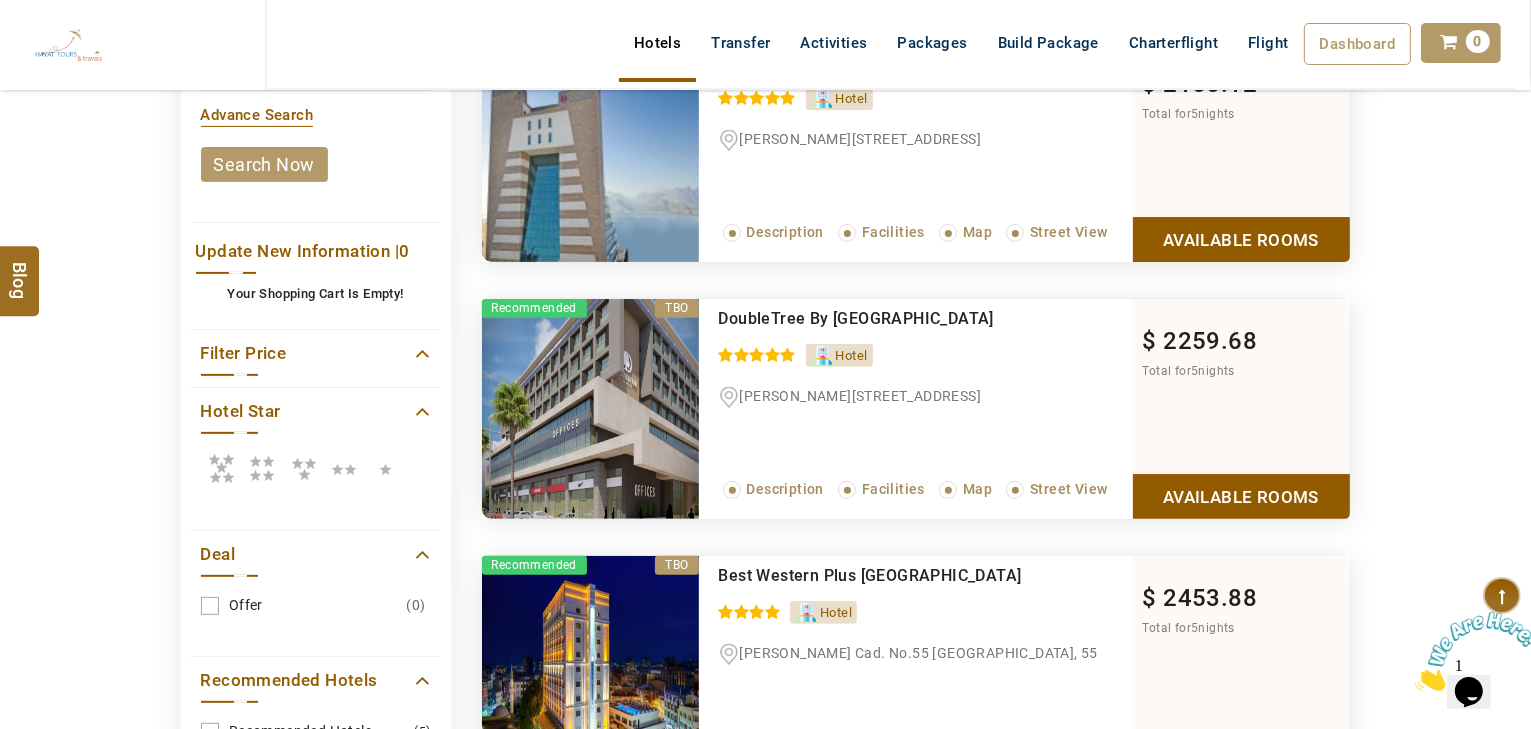 type 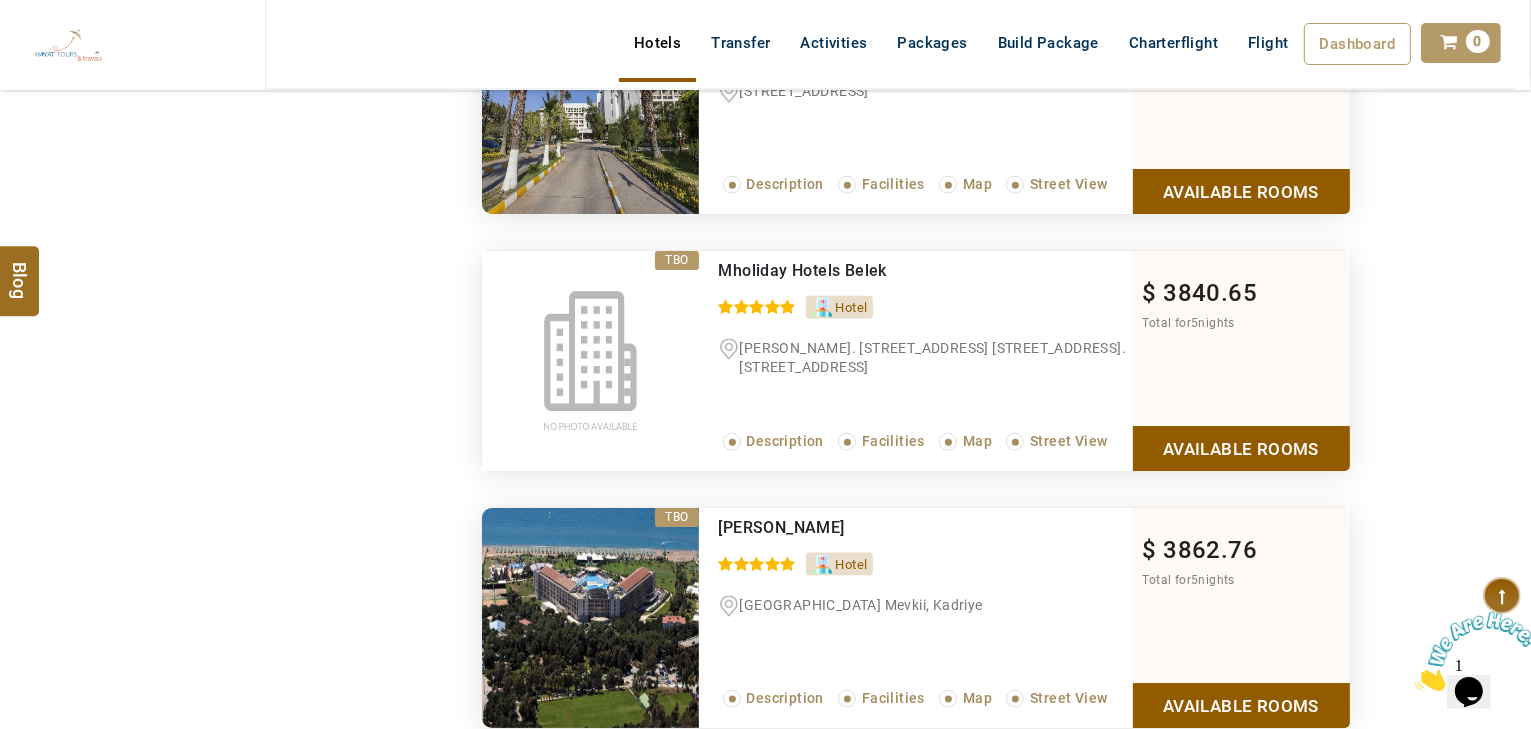 scroll, scrollTop: 25440, scrollLeft: 0, axis: vertical 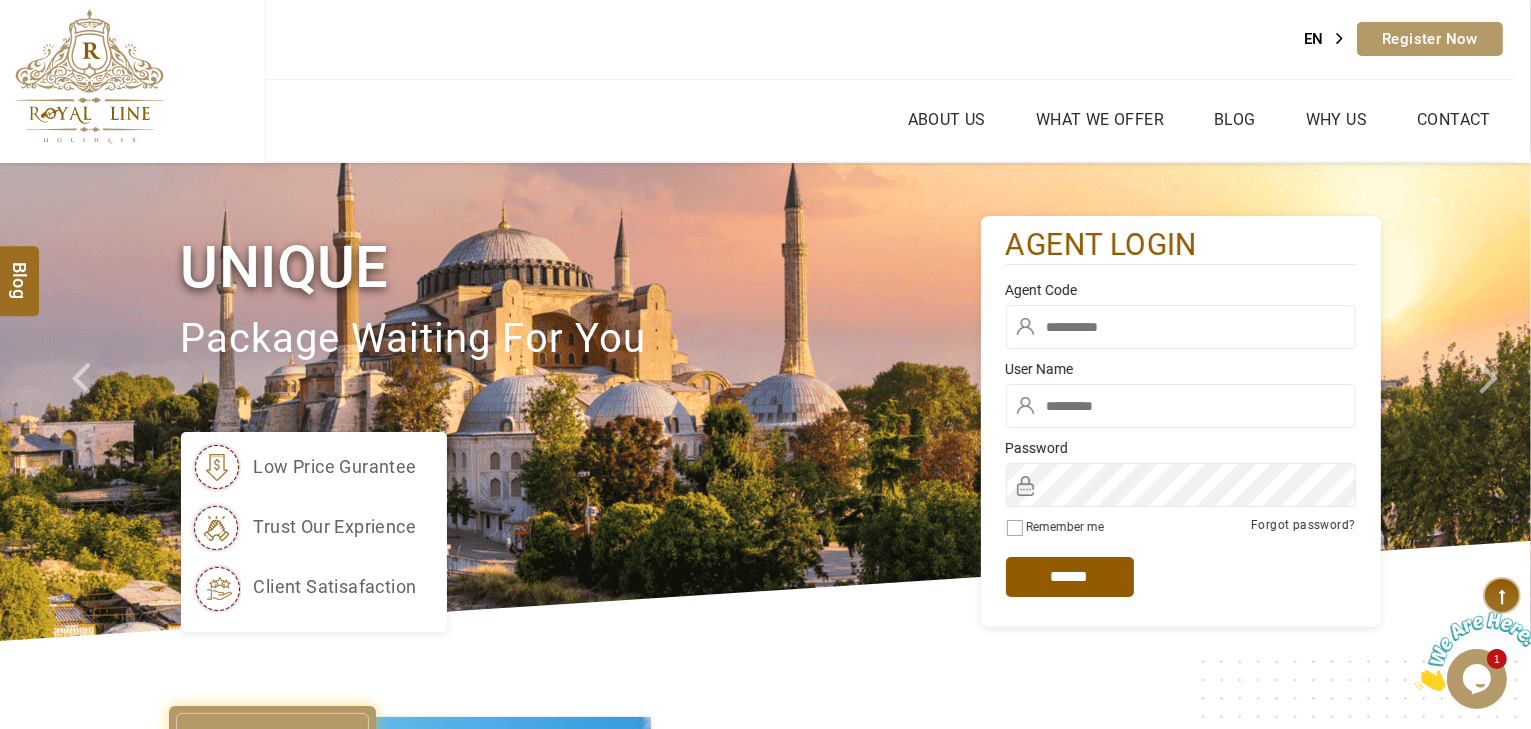 type on "*****" 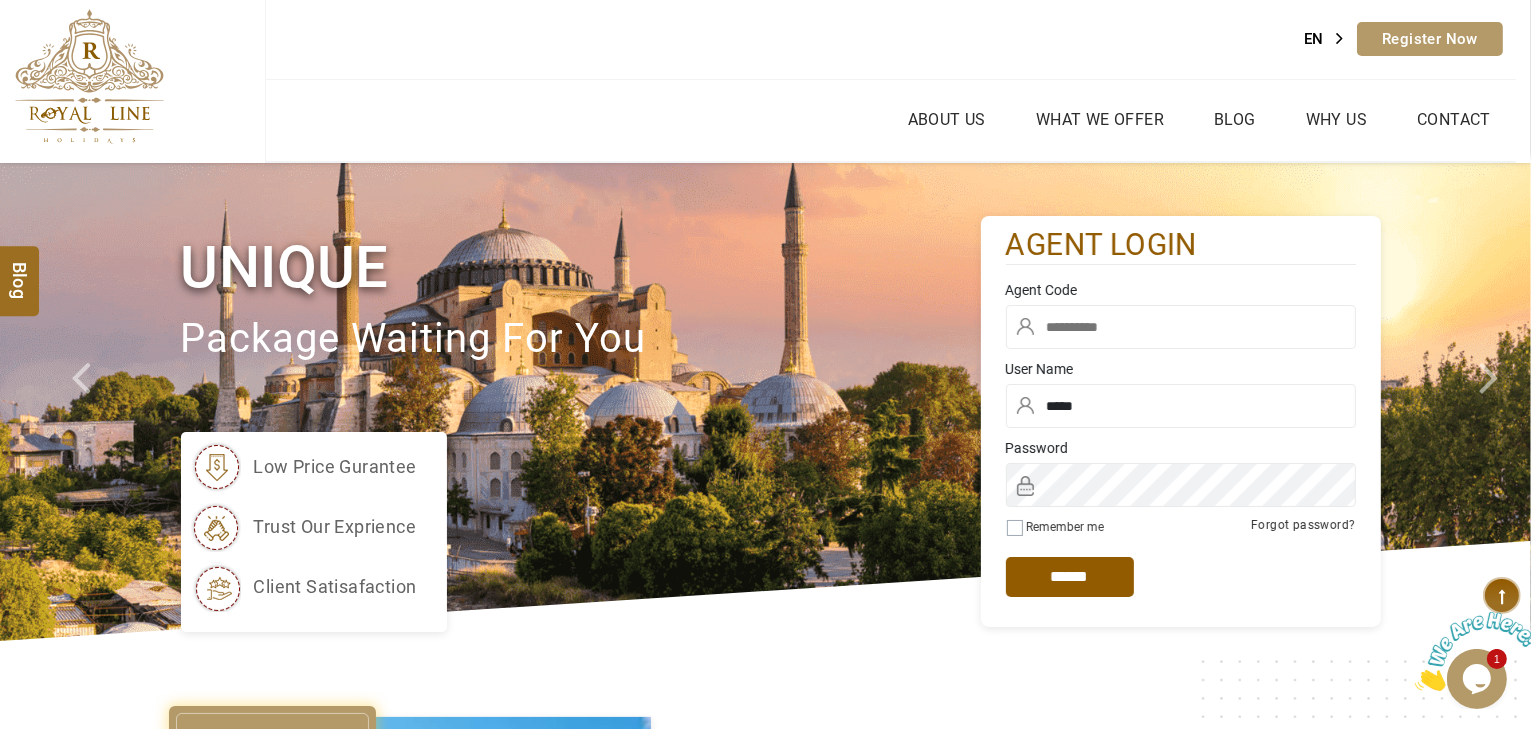 click at bounding box center (1181, 327) 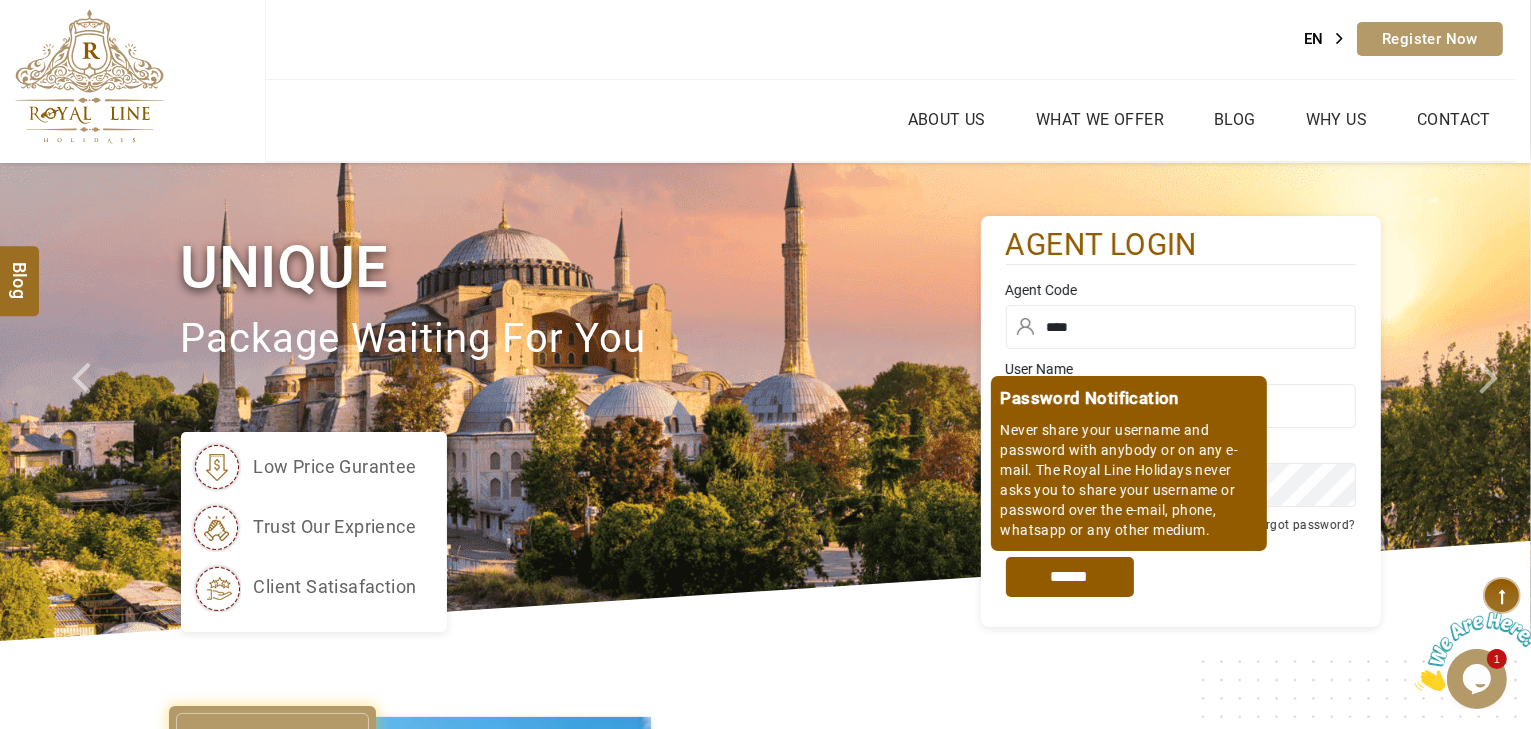 type on "****" 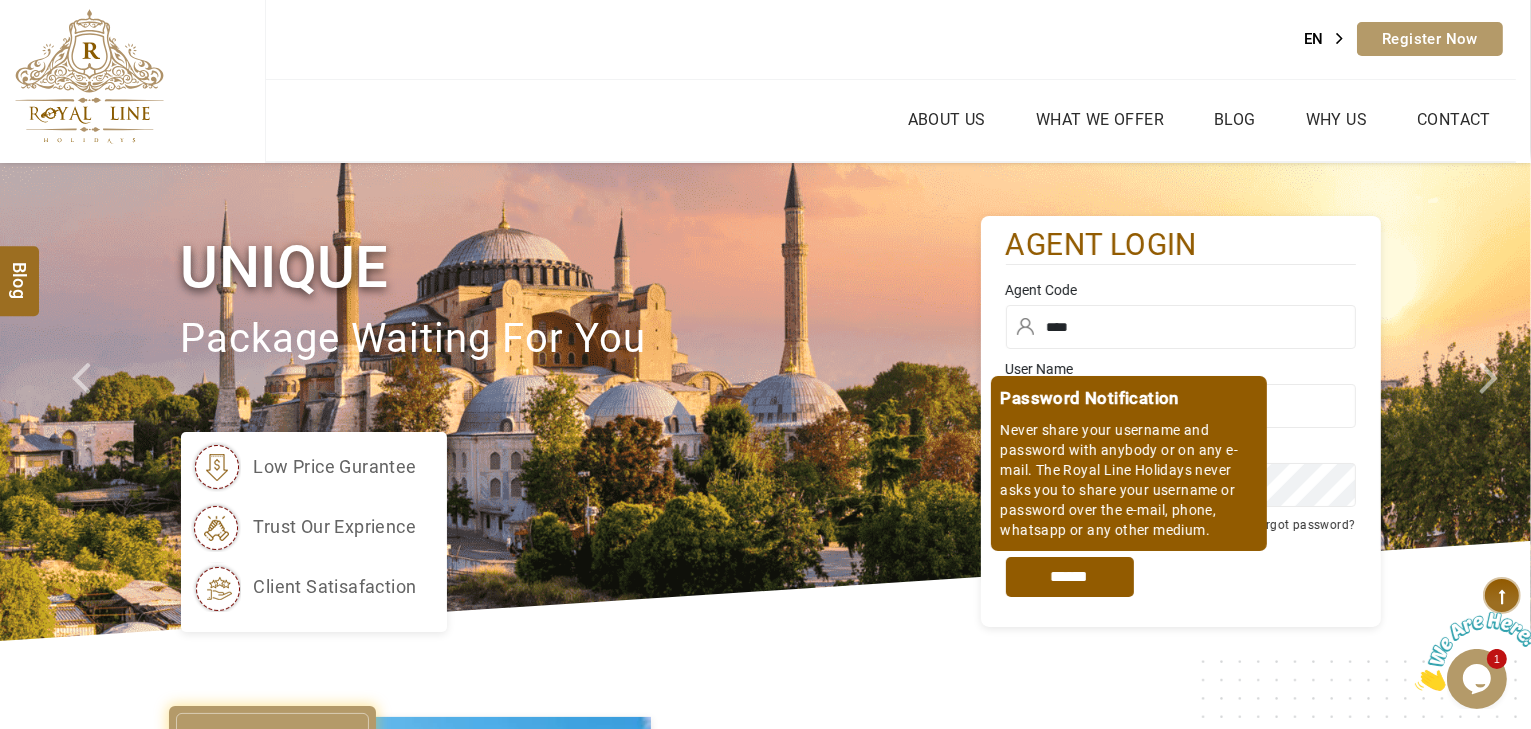 click on "*****" at bounding box center (1070, 577) 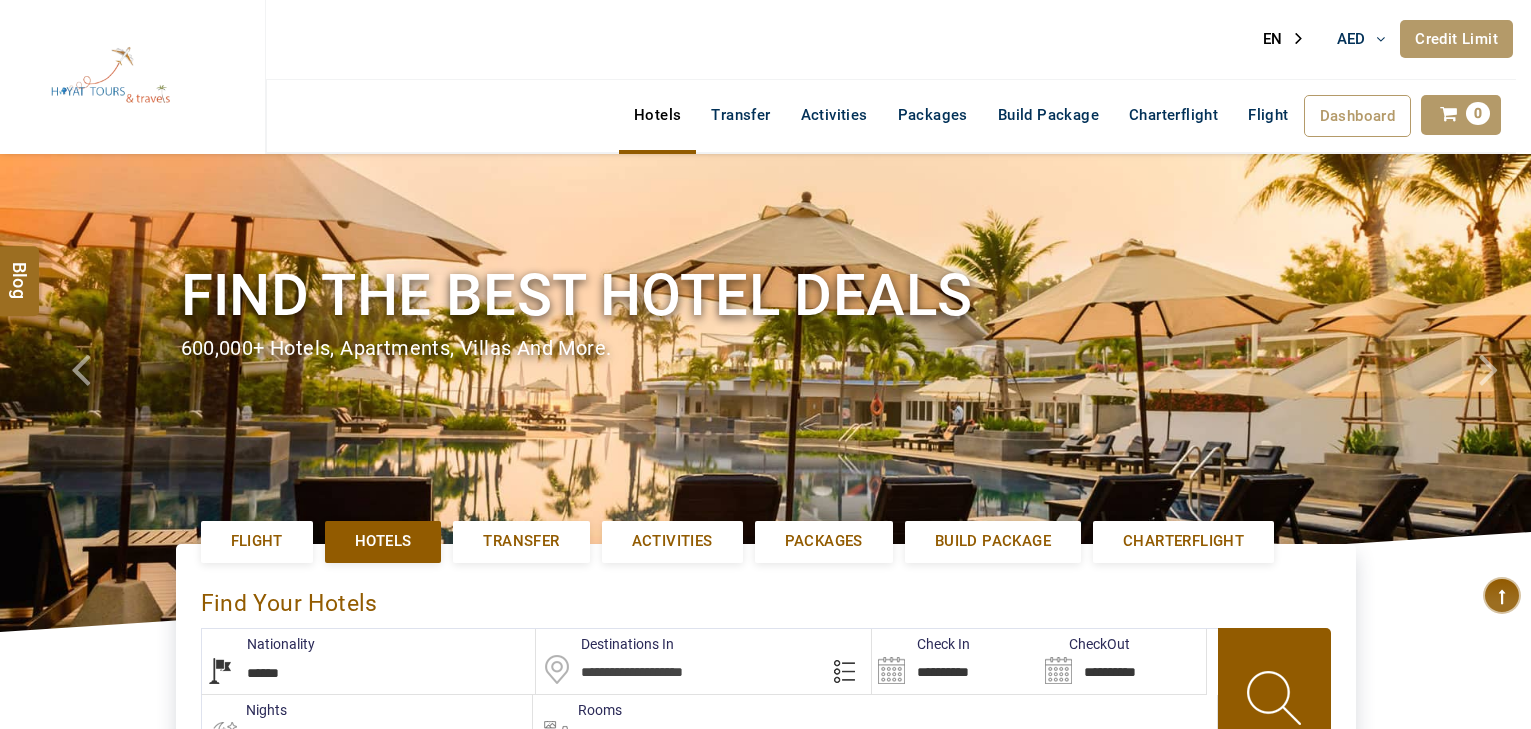 select on "******" 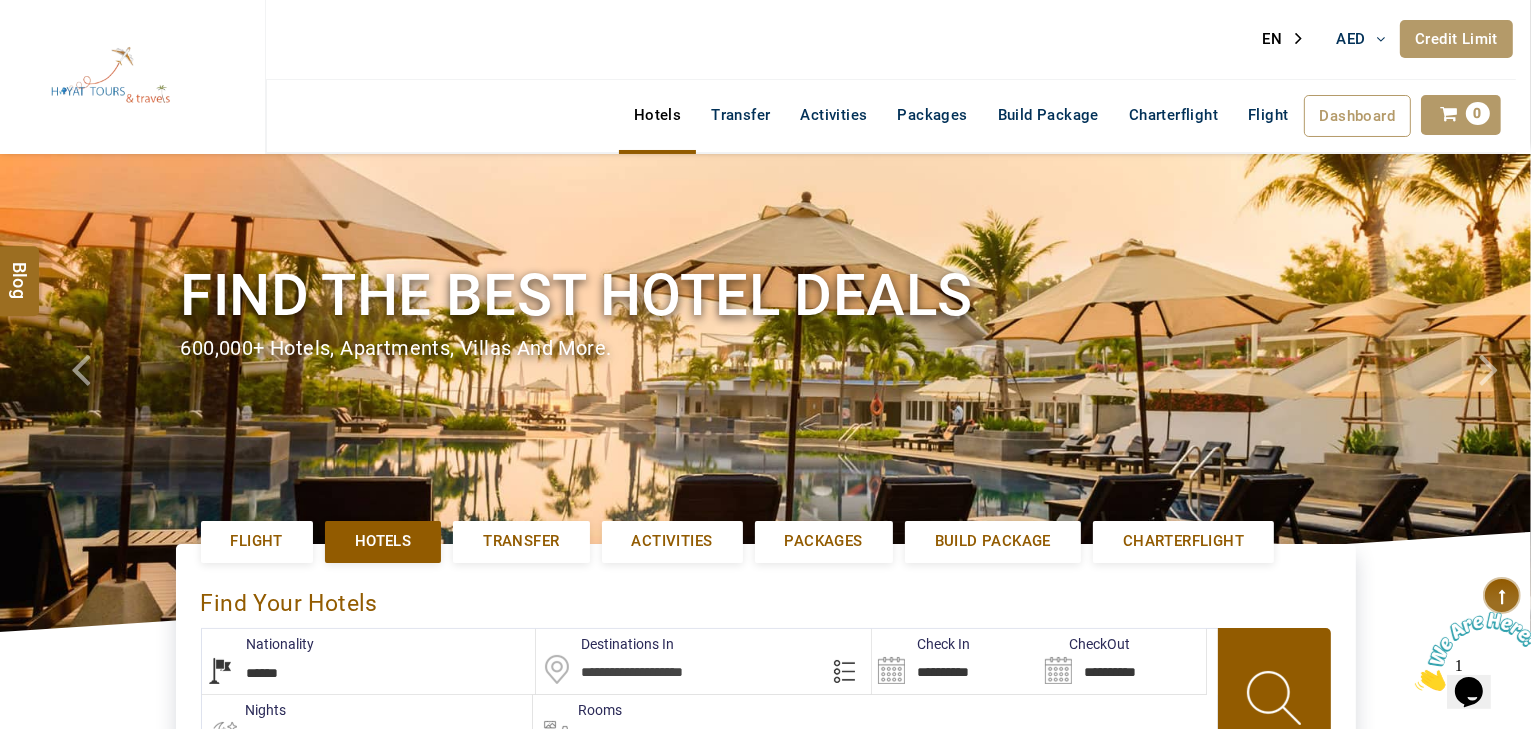 scroll, scrollTop: 0, scrollLeft: 0, axis: both 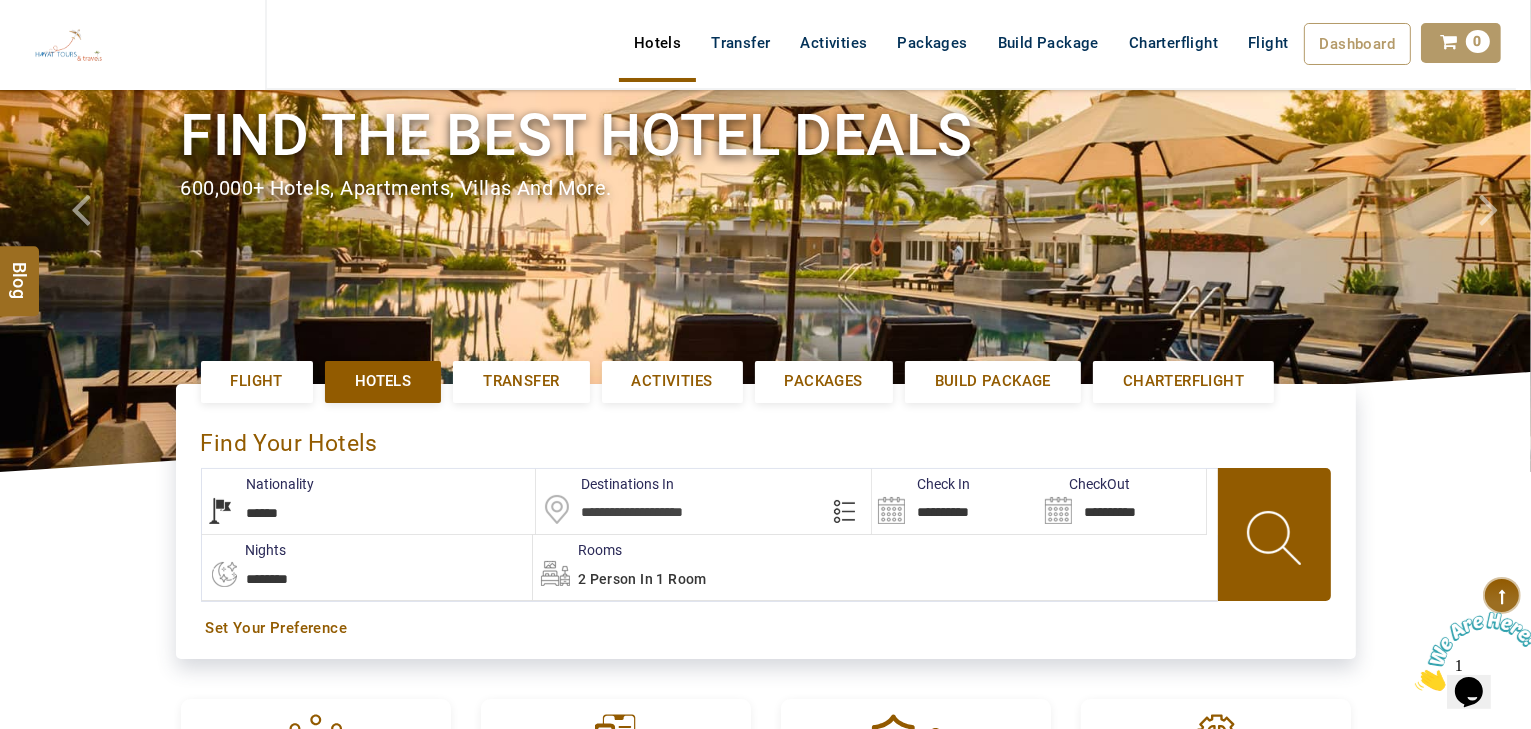click at bounding box center (703, 501) 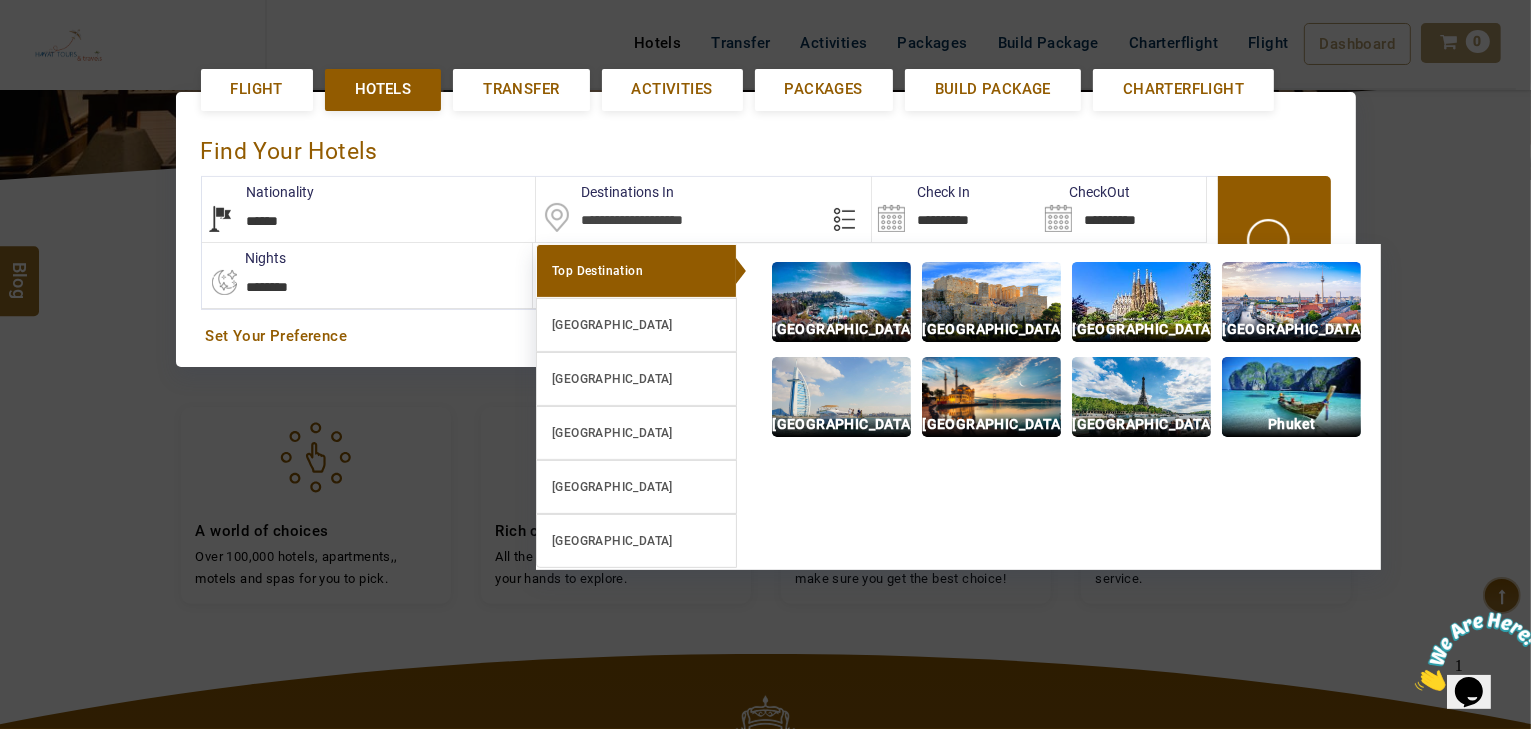 scroll, scrollTop: 452, scrollLeft: 0, axis: vertical 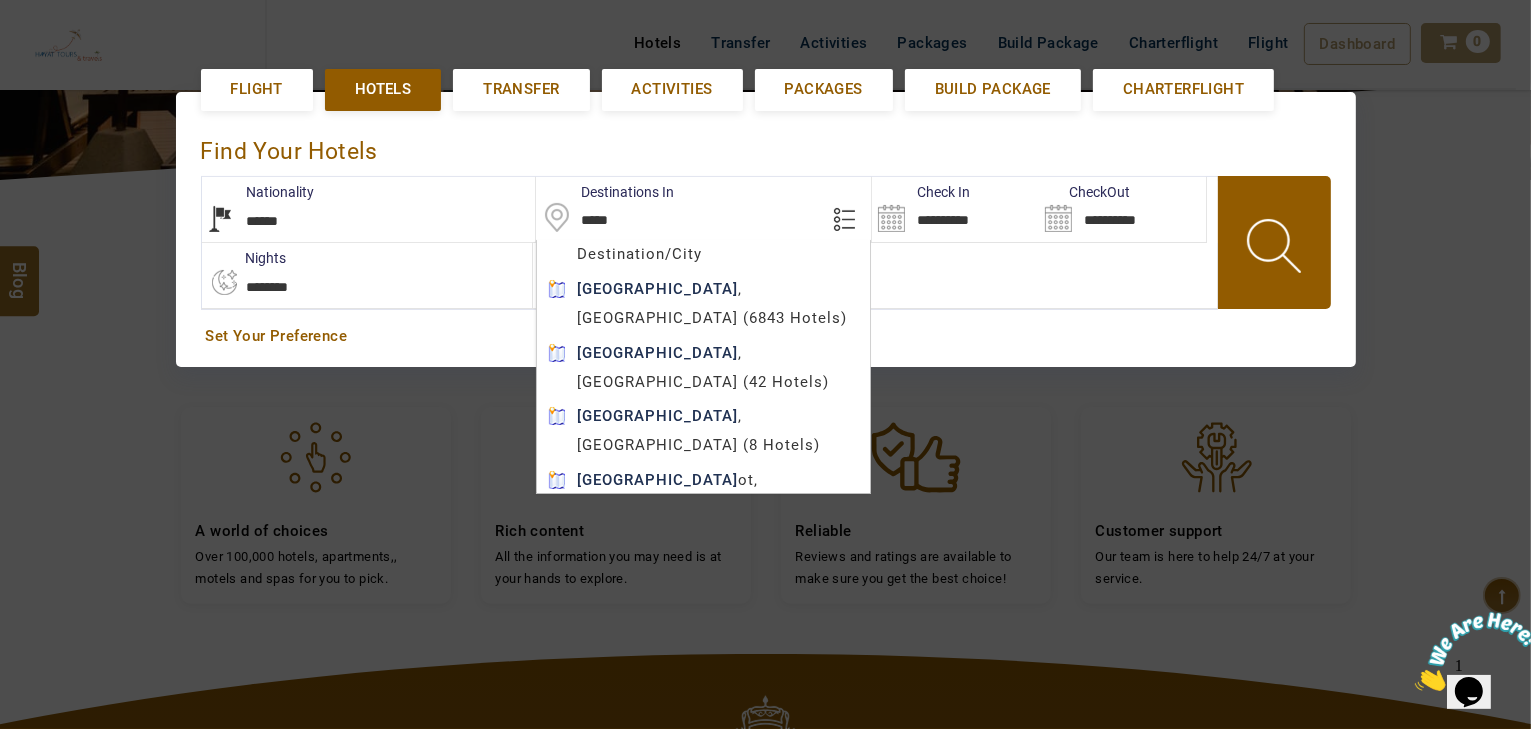 type on "*****" 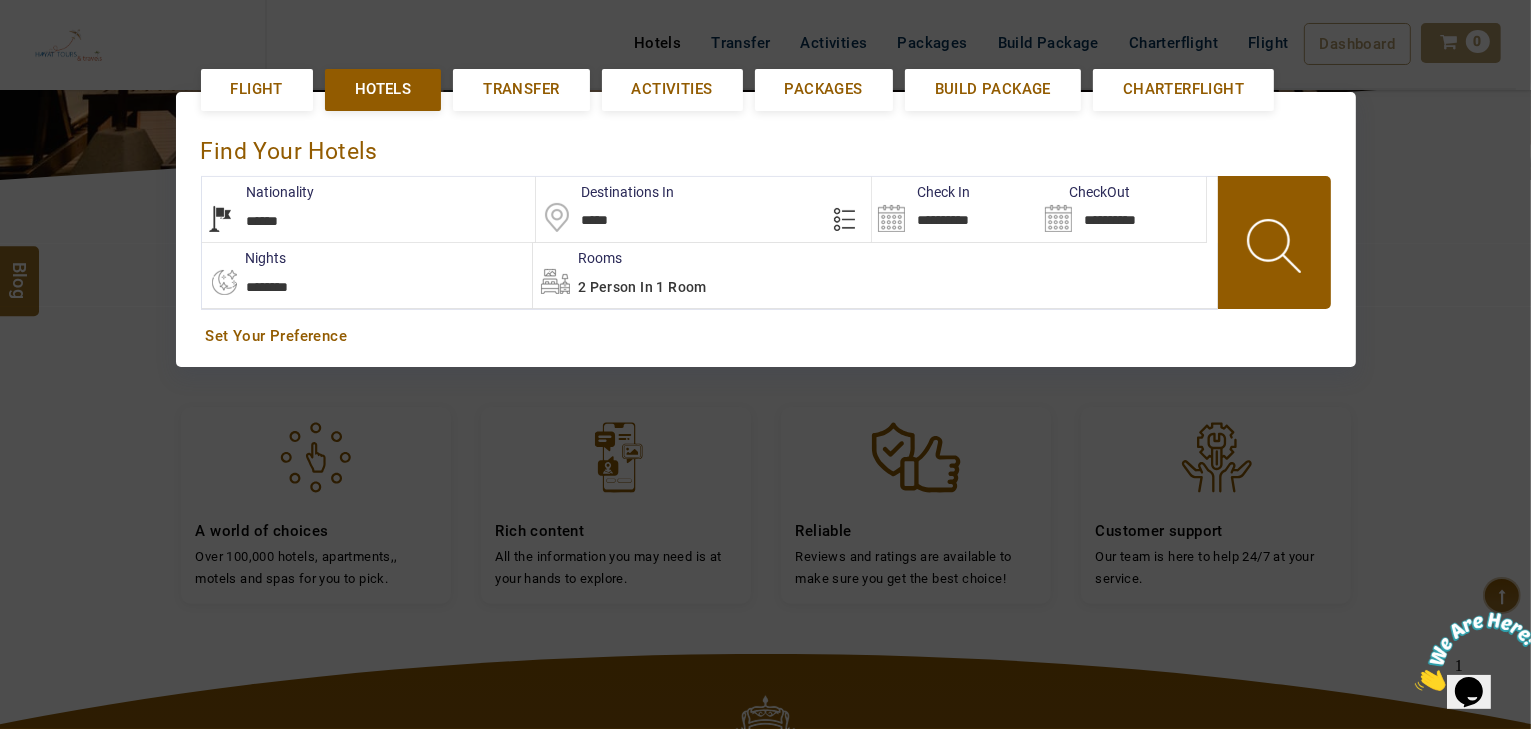 click on "HAYAYT TOURS AED AED  AED EUR  € USD  $ INR  ₹ THB  ฿ IDR  Rp BHD  BHD TRY  ₺ Credit Limit EN HE AR ES PT ZH Helpline
+971 55 344 0168 Register Now +971 55 344 0168 info@royallineholidays.com About Us What we Offer Blog Why Us Contact Hotels  Transfer Activities Packages Build Package Charterflight Flight Dashboard My Profile My Booking My Reports My Quotation Sign Out 0 Points Redeem Now To Redeem 58318 Points Future Points  1074   Points Credit Limit Credit Limit USD 30000.00 70% Complete Used USD 9426.78 Available USD 20573.22 Setting  Looks like you haven't added anything to your cart yet Countinue Shopping ***** ****** Please Wait.. Blog demo
Remember me Forgot
password? LOG IN Don't have an account?   Register Now My Booking View/ Print/Cancel Your Booking without Signing in Submit demo
In A Few Moment, You Will Be Celebrating Best Hotel options galore ! Check In   CheckOut Rooms Rooms Please Wait Find the best hotel deals Flight Hotels  Transfer Packages" at bounding box center (765, 363) 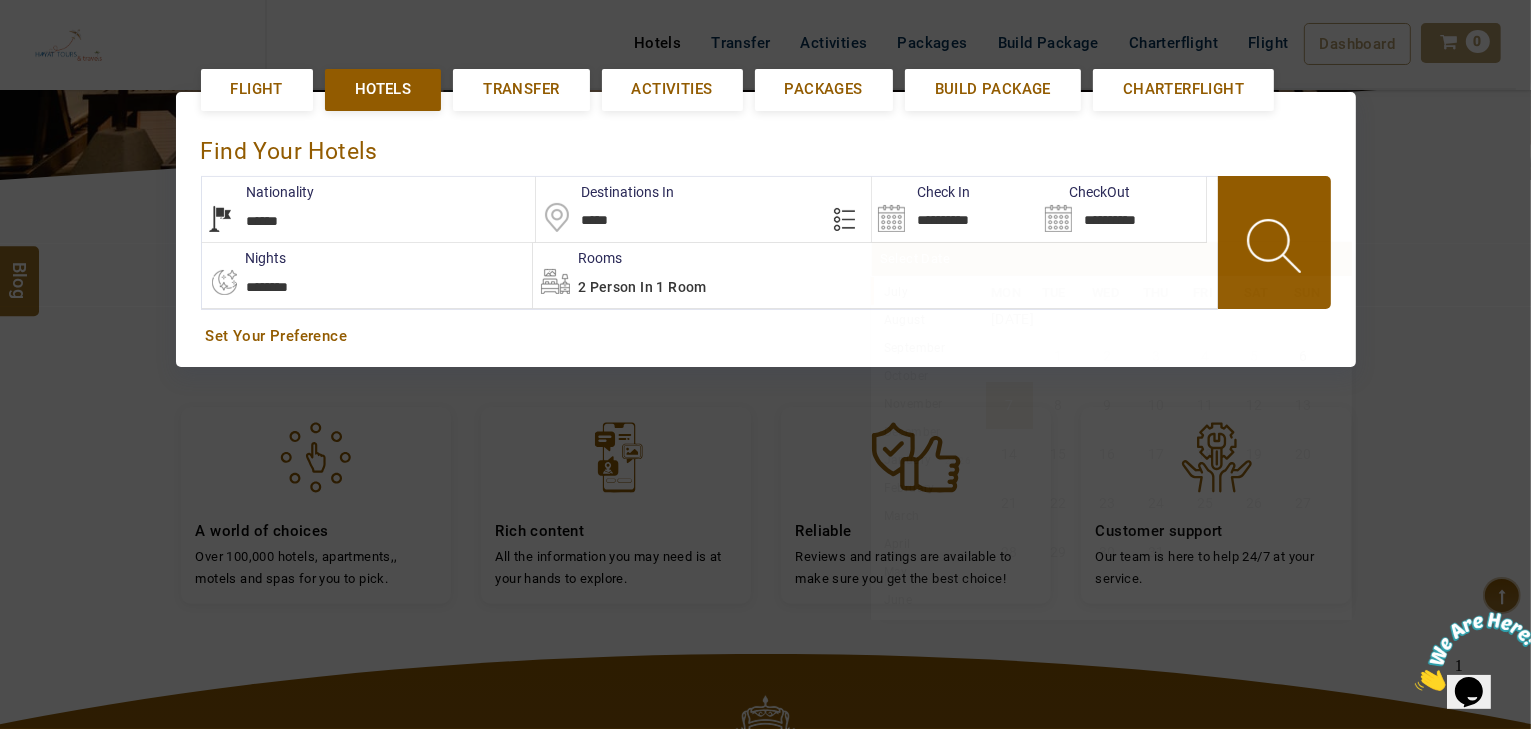 click on "**********" at bounding box center [955, 209] 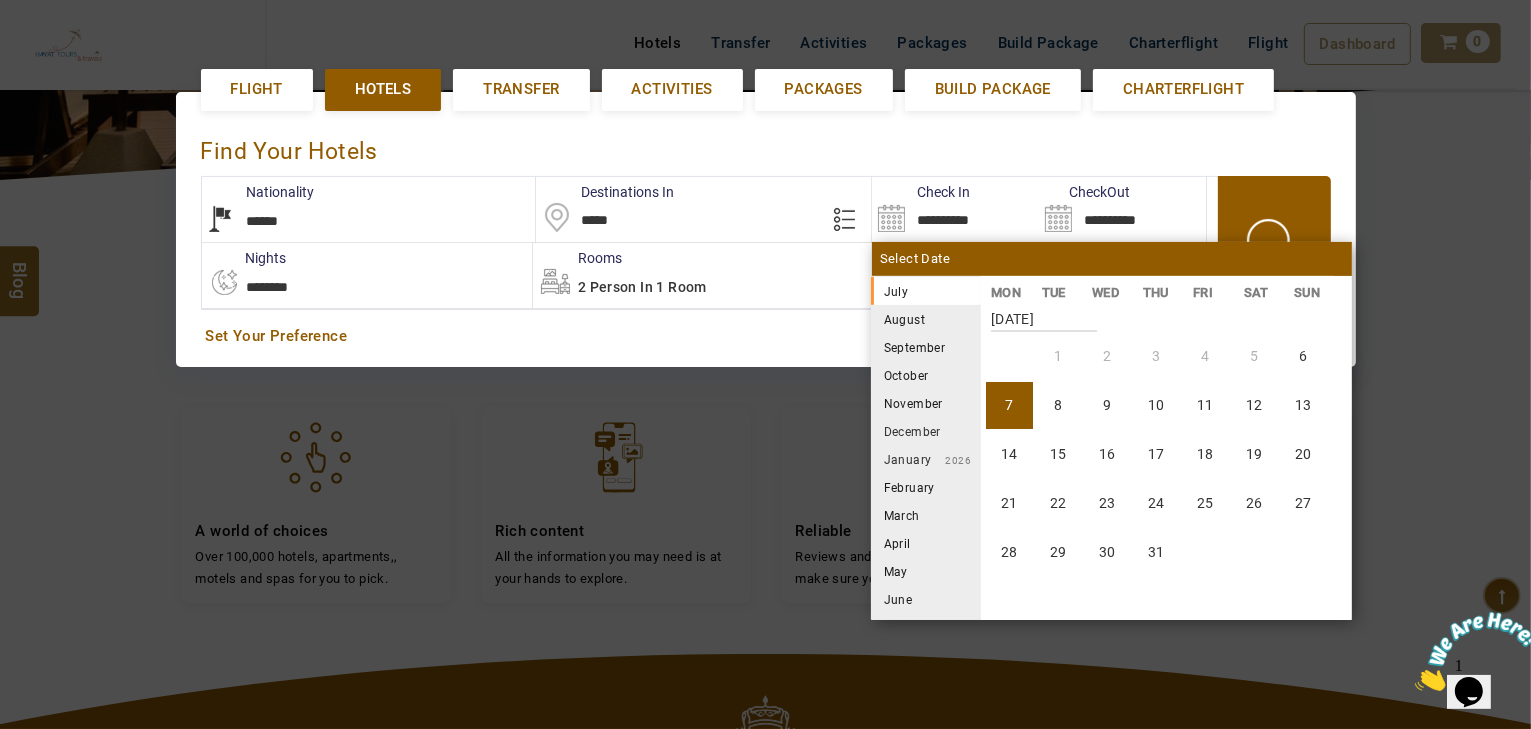 click on "August" at bounding box center [926, 319] 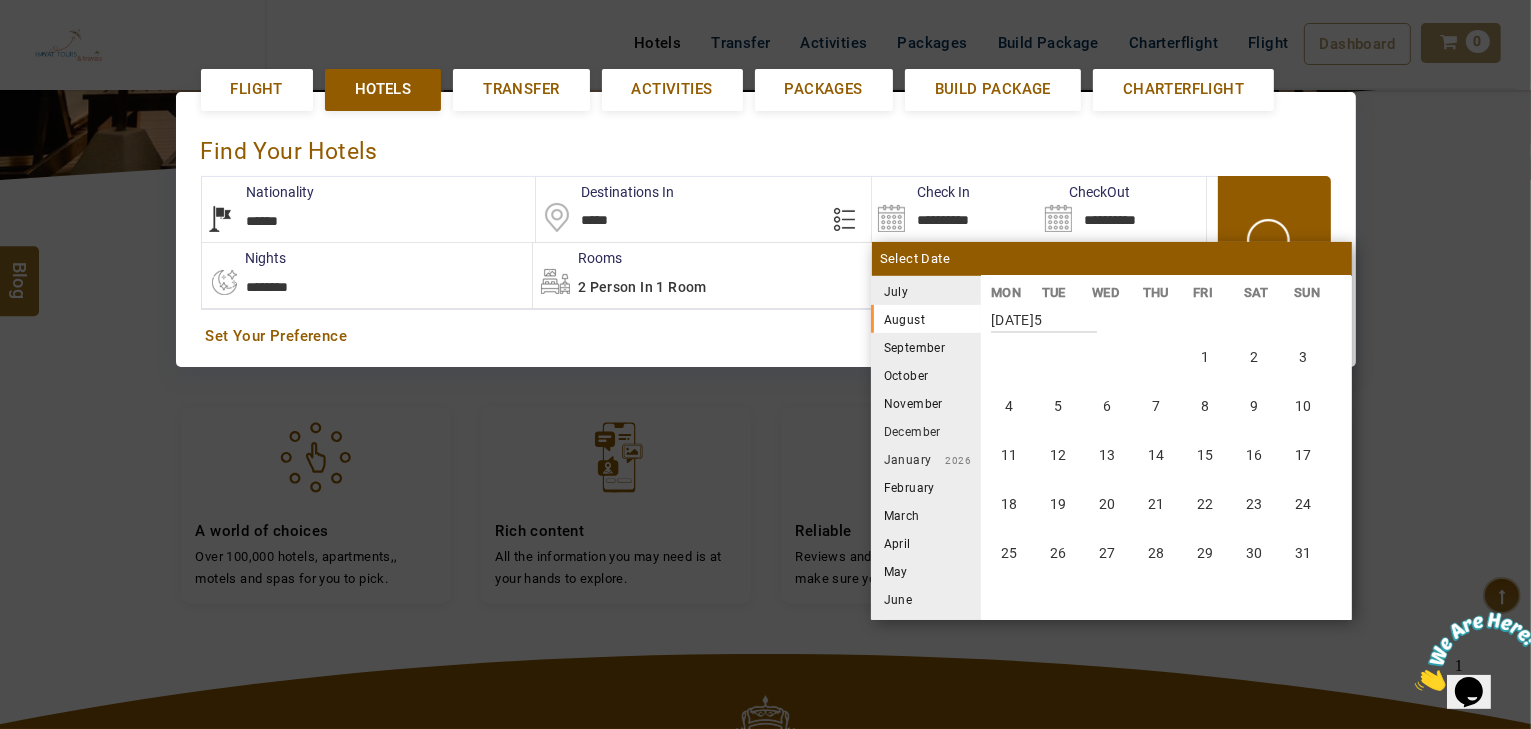 scroll, scrollTop: 370, scrollLeft: 0, axis: vertical 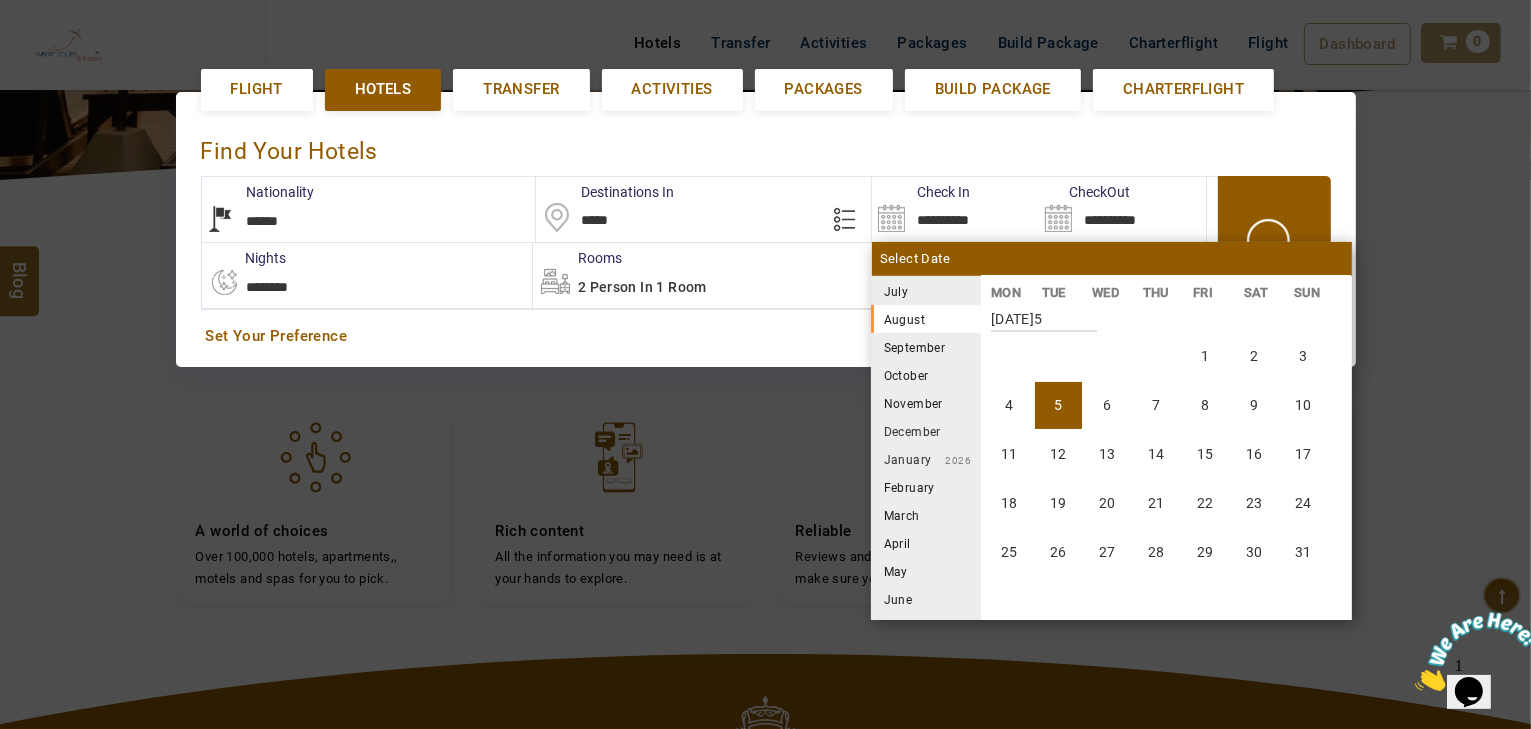 click on "5" at bounding box center [1058, 405] 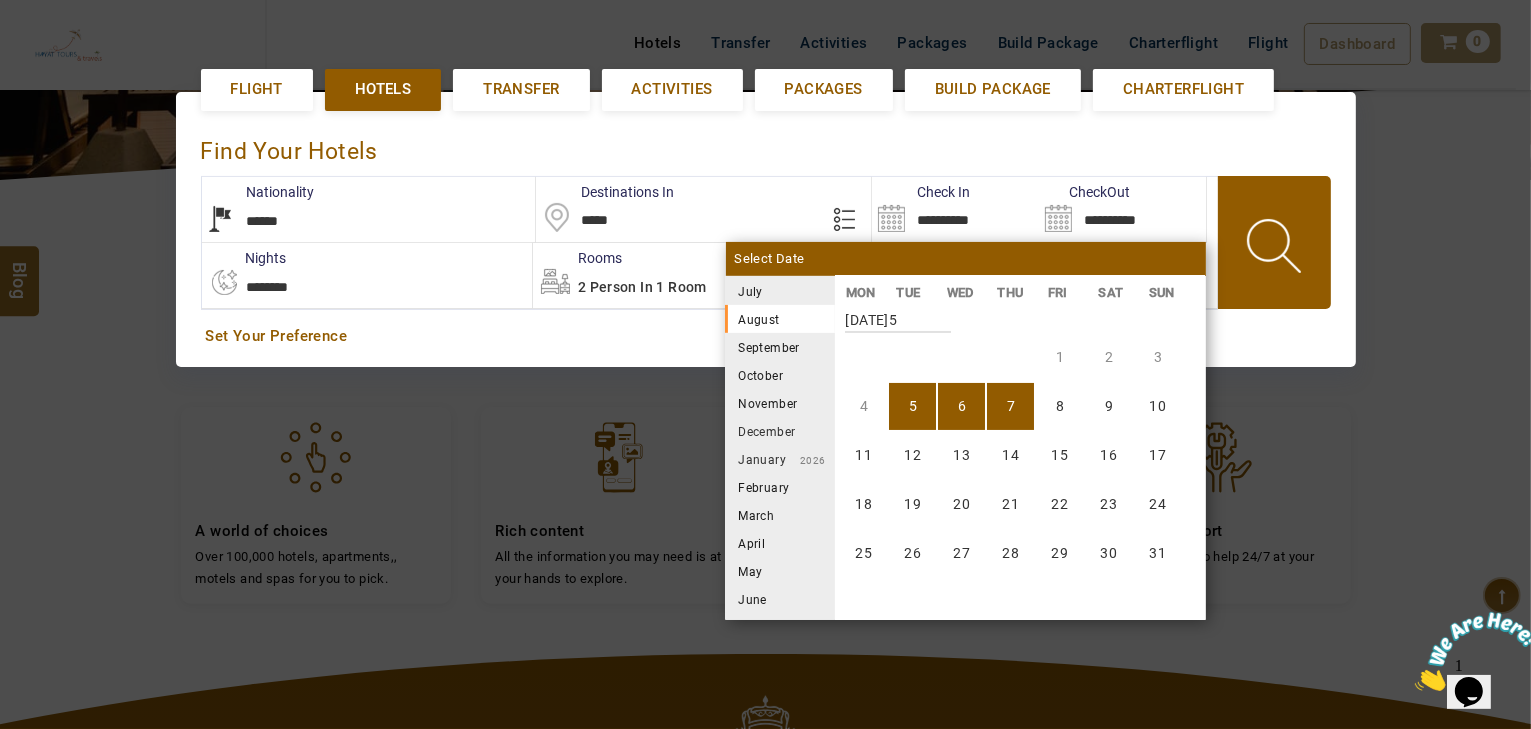 scroll, scrollTop: 370, scrollLeft: 0, axis: vertical 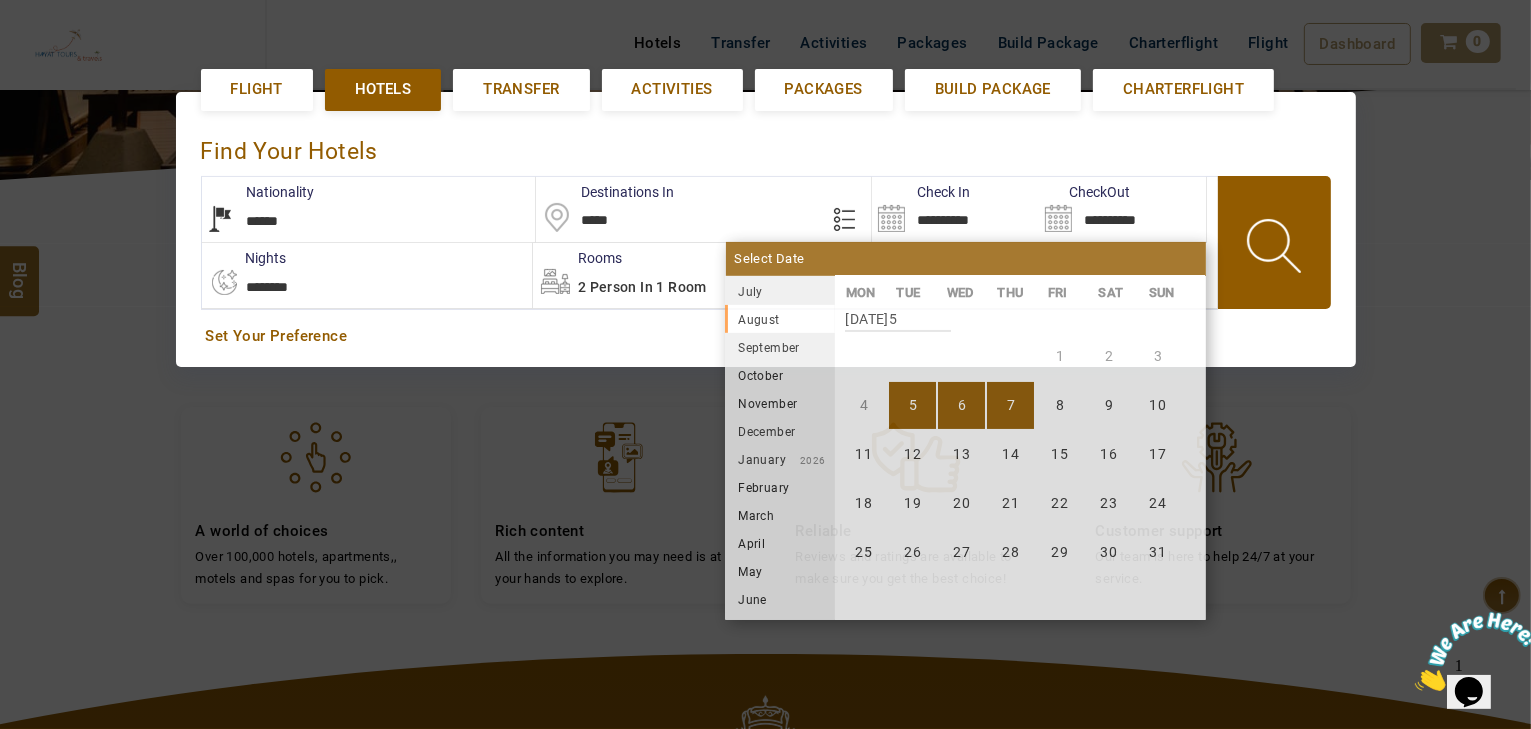 click on "7" at bounding box center [1010, 405] 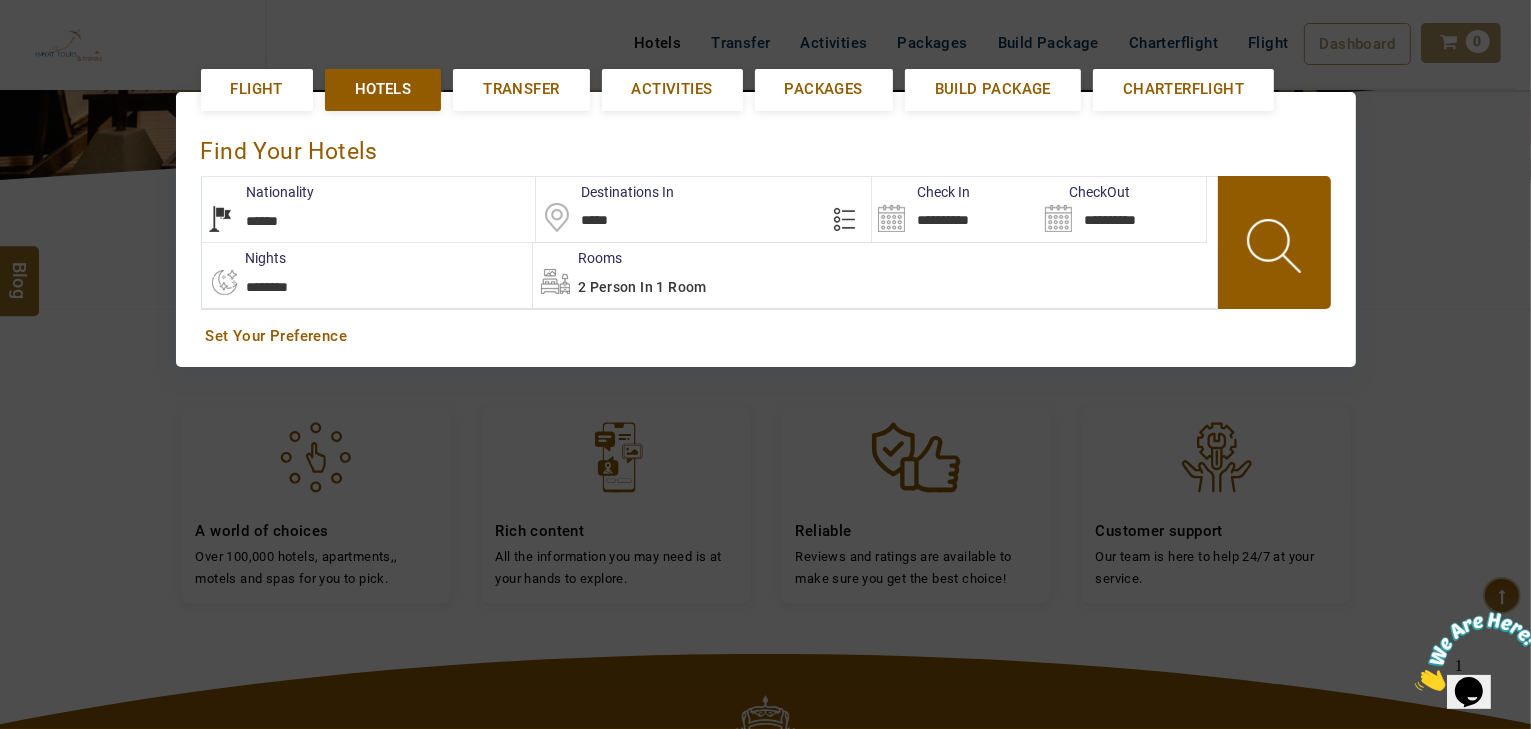 click at bounding box center (1276, 249) 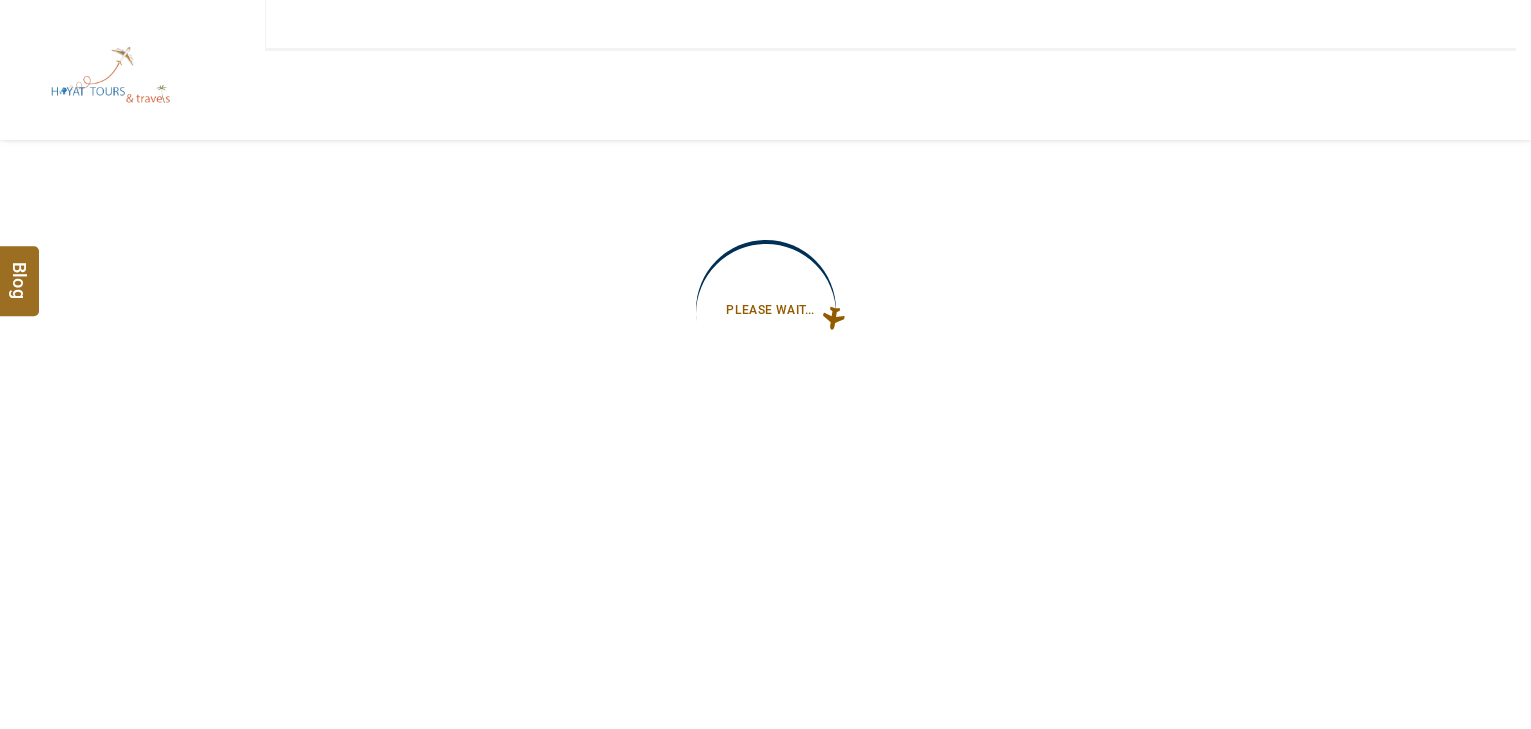 scroll, scrollTop: 0, scrollLeft: 0, axis: both 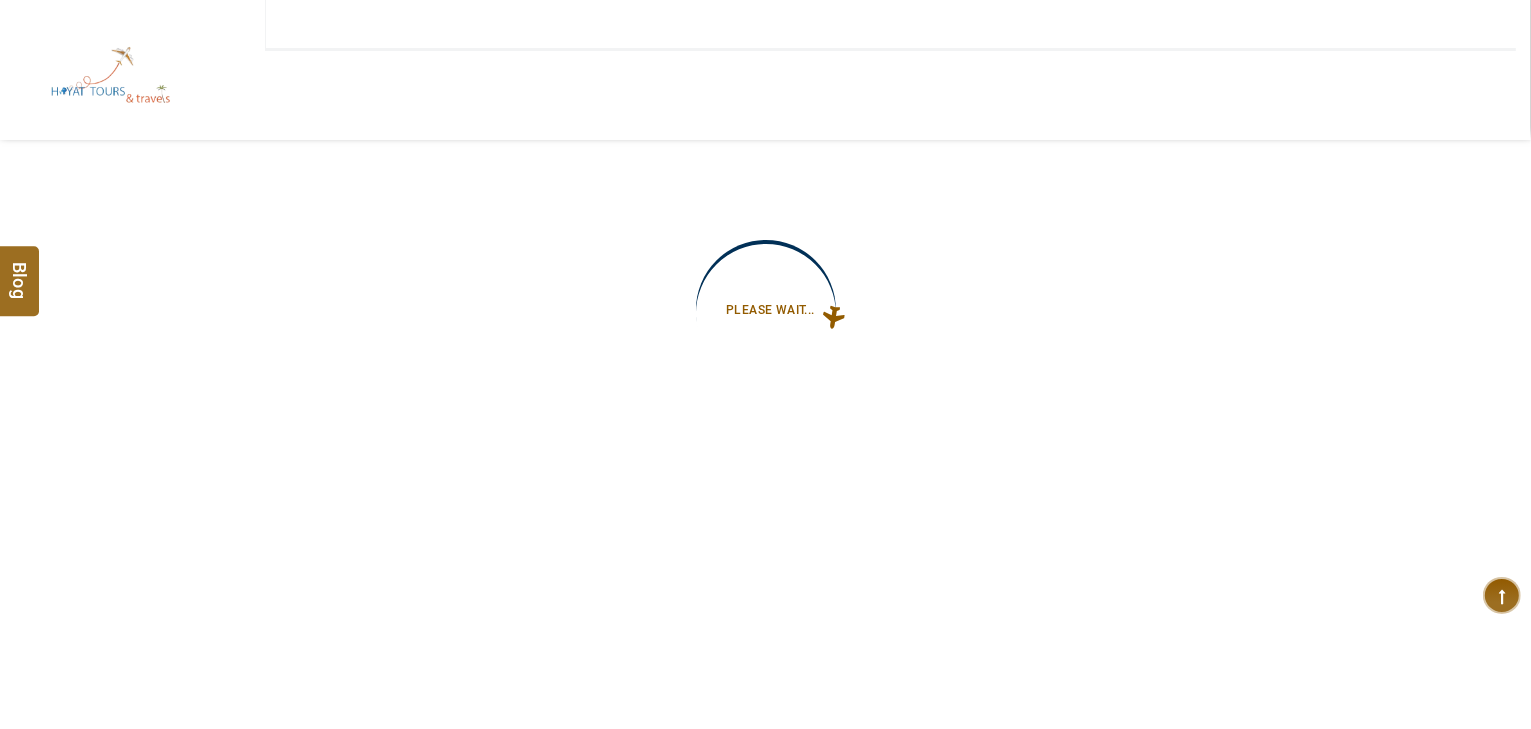 type on "**********" 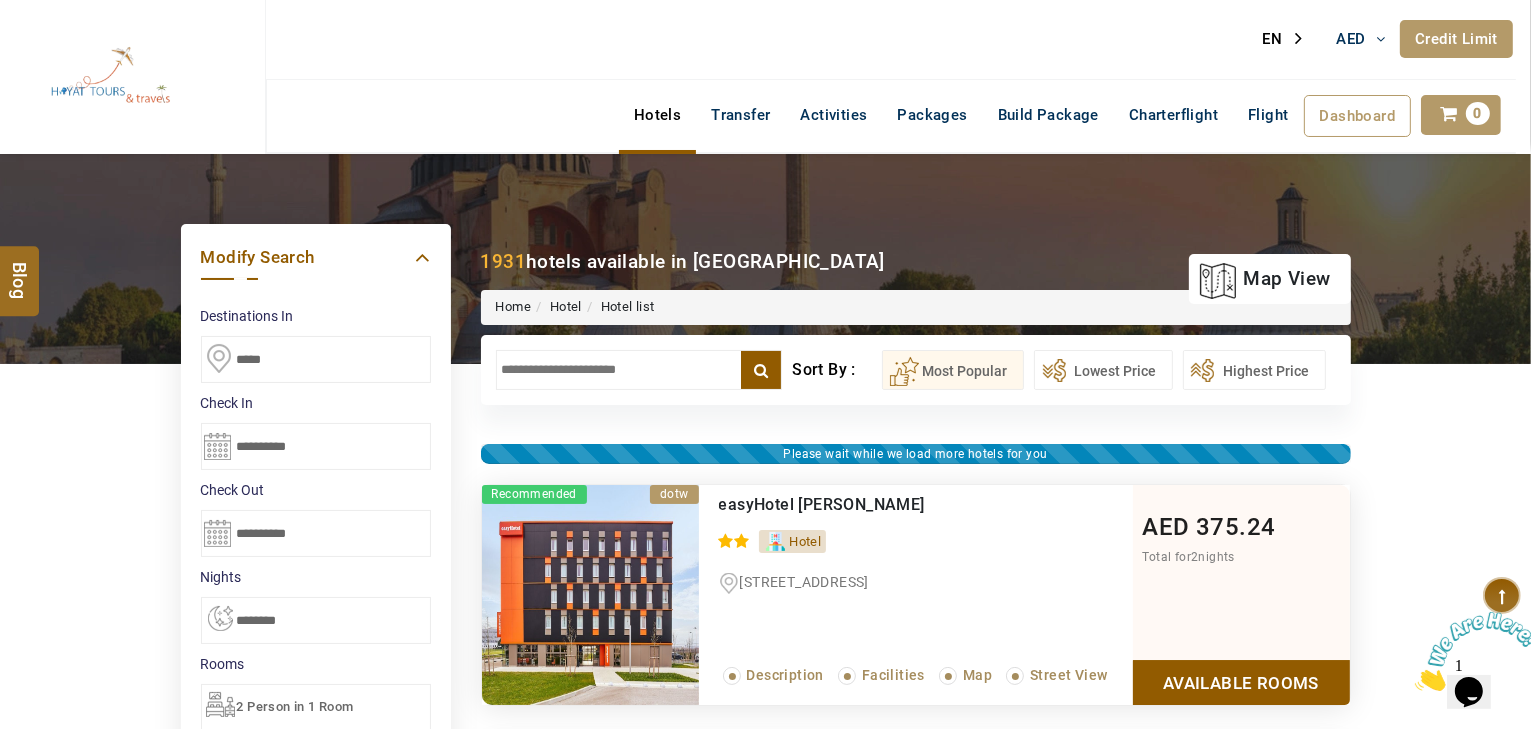 scroll, scrollTop: 0, scrollLeft: 0, axis: both 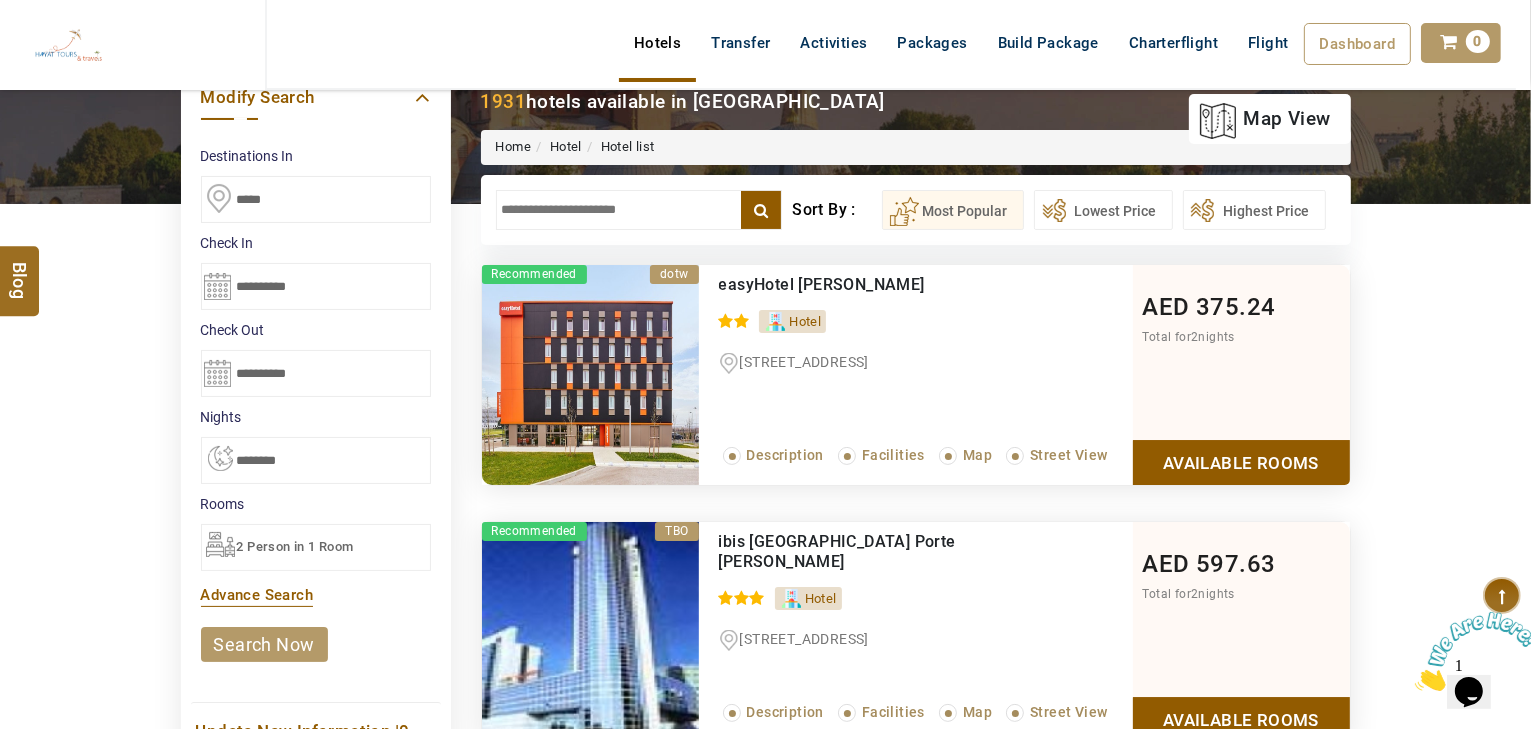 click at bounding box center [639, 210] 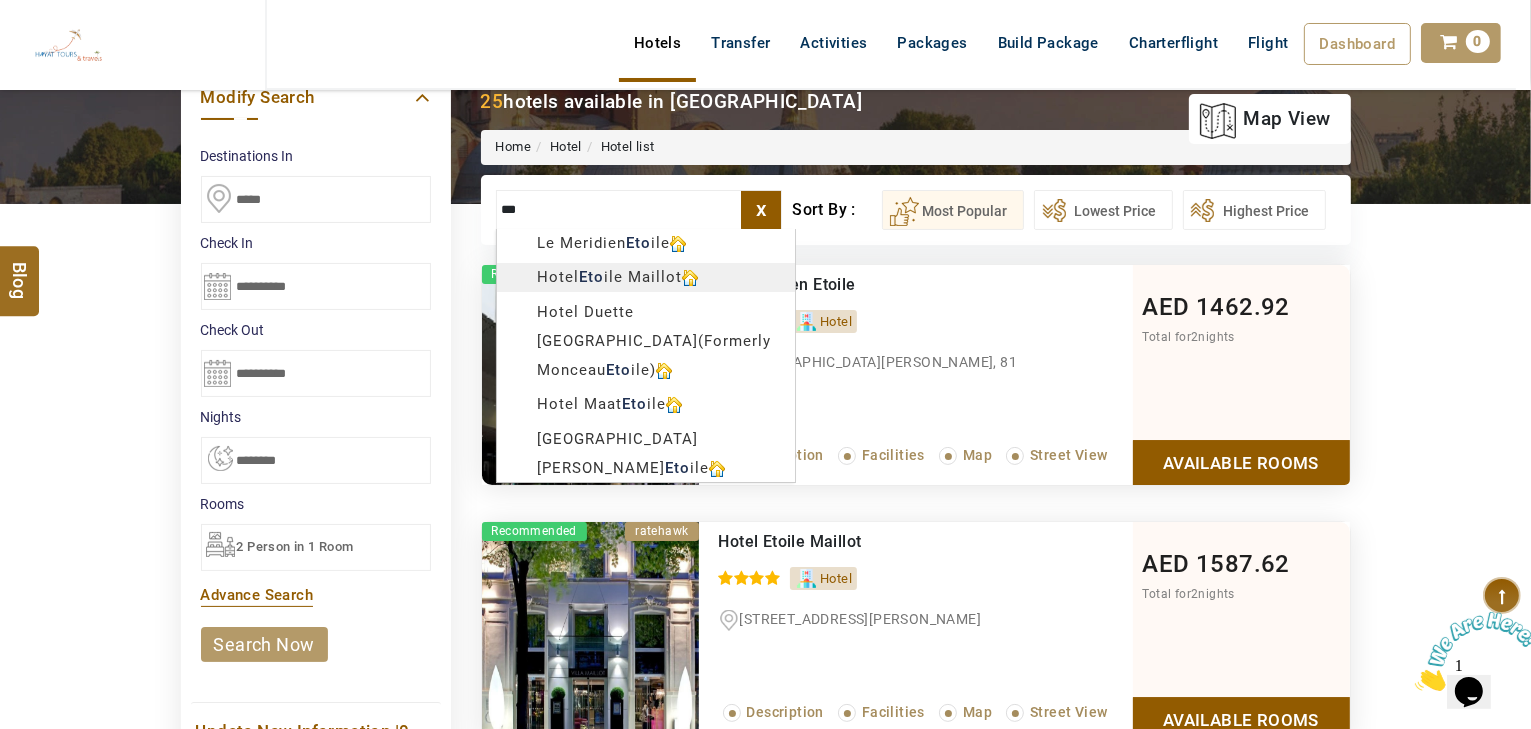 click on "HAYAYT TOURS AED AED  AED EUR  € USD  $ INR  ₹ THB  ฿ IDR  Rp BHD  BHD TRY  ₺ Credit Limit EN HE AR ES PT ZH Helpline
[PHONE_NUMBER] Register Now [PHONE_NUMBER] [EMAIL_ADDRESS][DOMAIN_NAME] About Us What we Offer Blog Why Us Contact Hotels  Transfer Activities Packages Build Package Charterflight Flight Dashboard My Profile My Booking My Reports My Quotation Sign Out 0 Points Redeem Now To Redeem 58318  Points Future Points  1074   Points Credit Limit Credit Limit USD 30000.00 70% Complete Used USD 9426.78 Available USD 20573.22 Setting  Looks like you haven't added anything to your cart yet Countinue Shopping ***** ****** Please Wait.. Blog demo
Remember me Forgot
password? LOG IN Don't have an account?   Register Now My Booking View/ Print/Cancel Your Booking without Signing in Submit Applying Filters...... Hotels For You Will Be Loading Soon demo
In A Few Moment, You Will Be Celebrating Best Hotel options galore ! Check In   CheckOut Rooms Rooms Please Wait" at bounding box center (765, 1031) 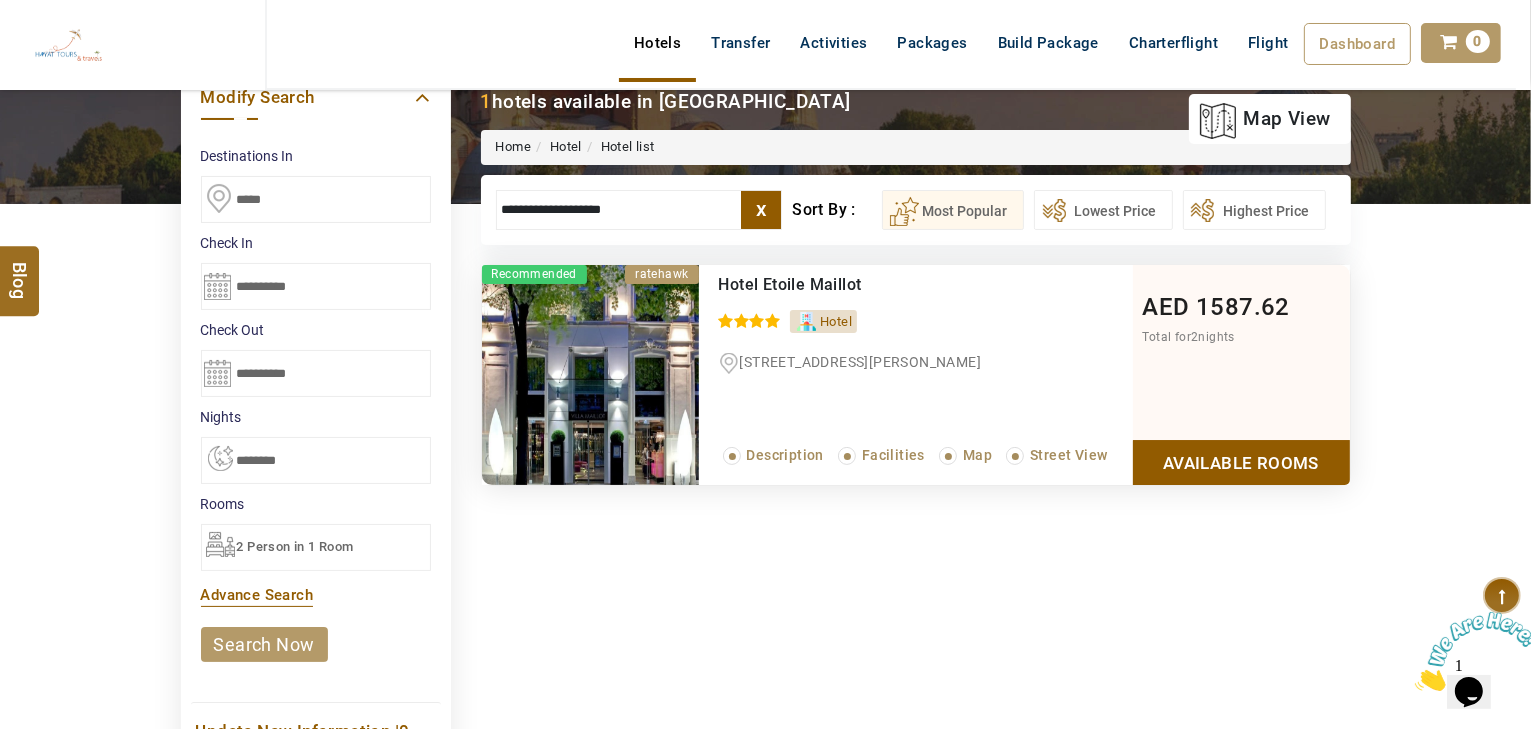 type on "**********" 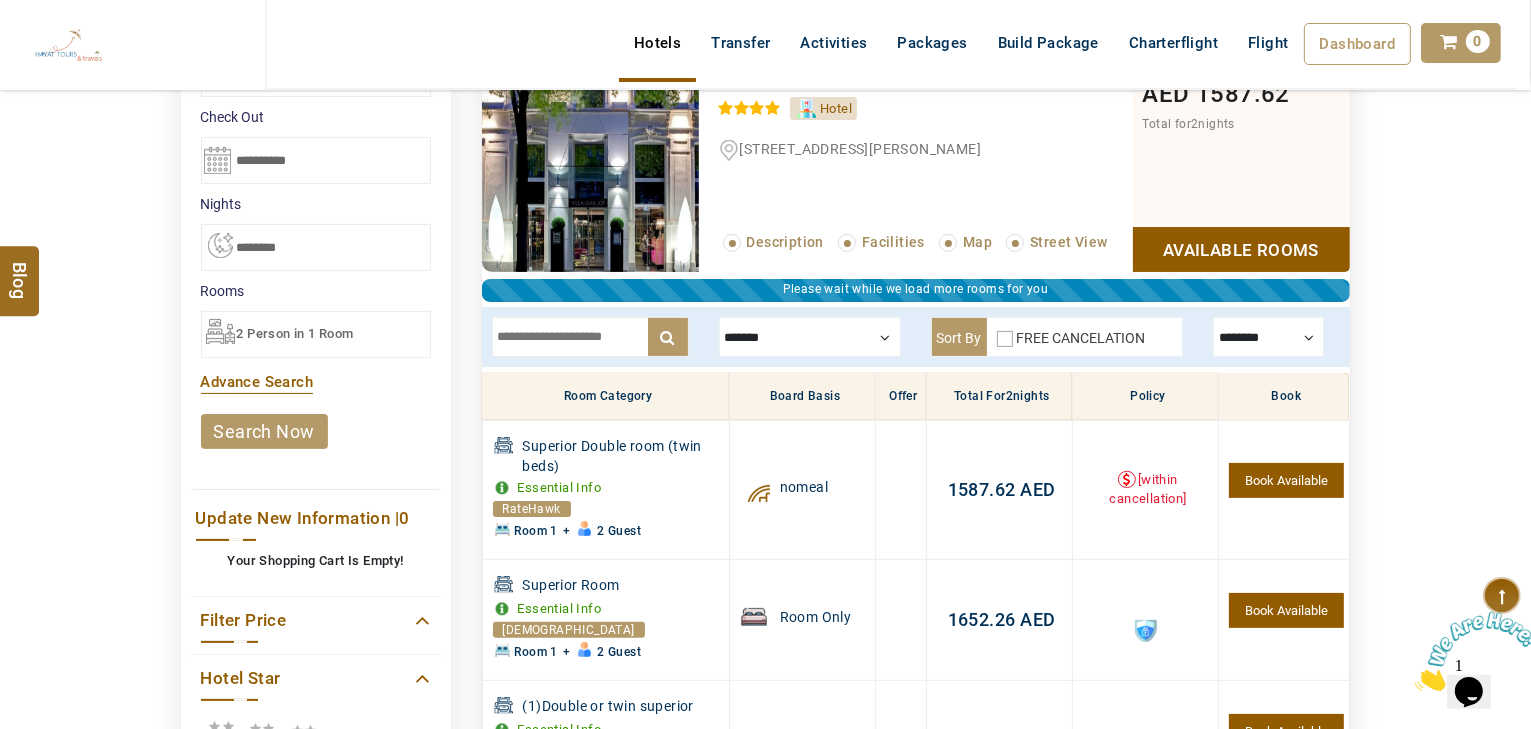 click at bounding box center [810, 337] 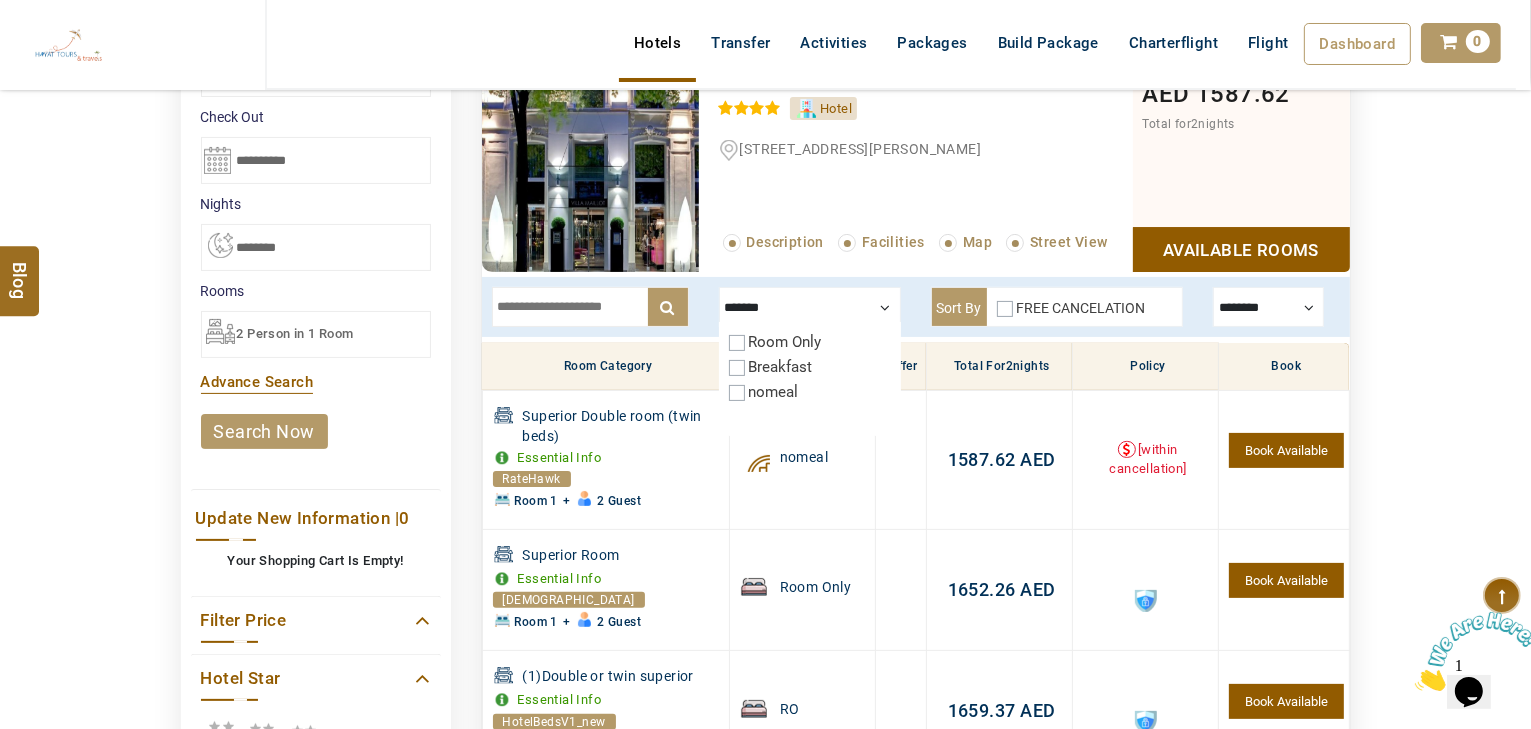 click on "nomeal" at bounding box center [774, 392] 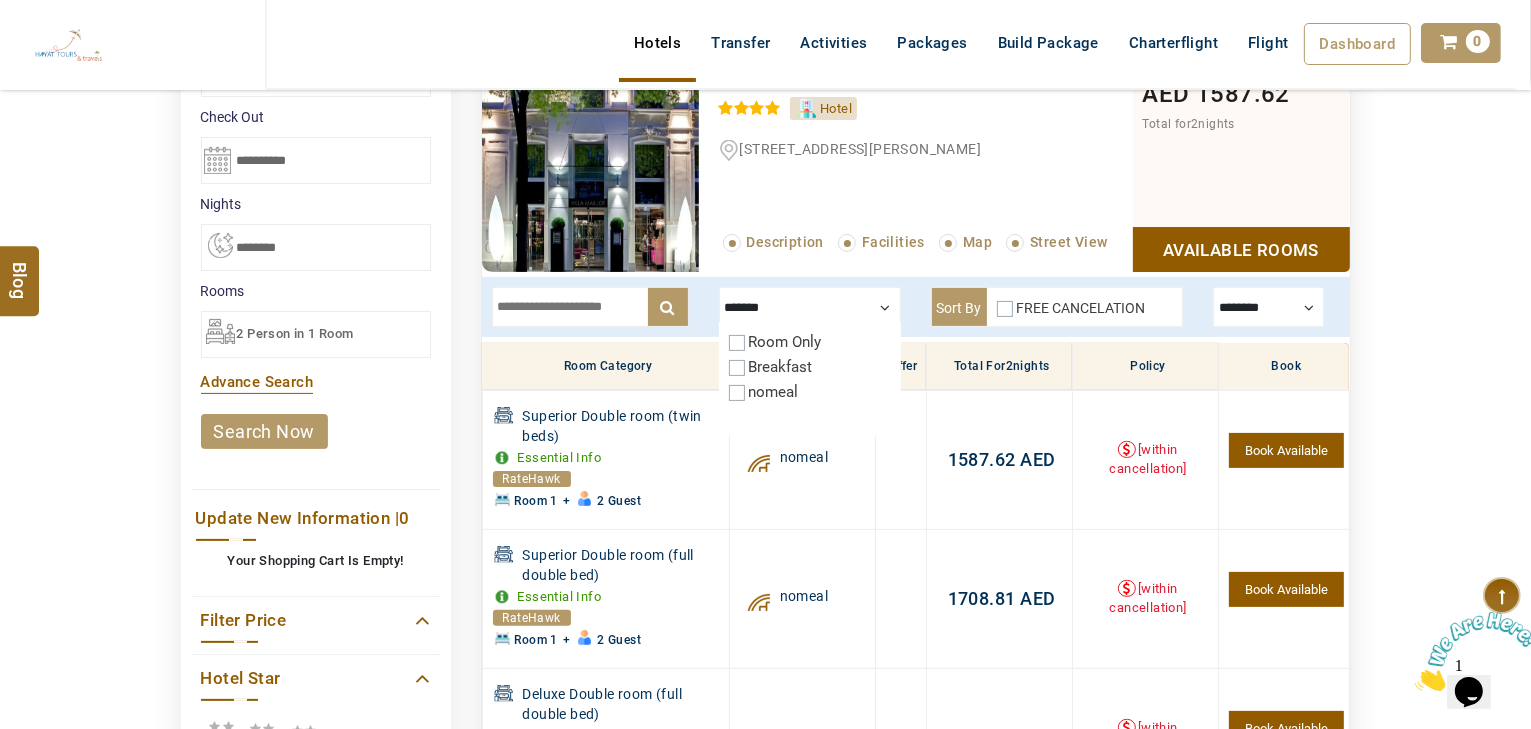 click on "nomeal" at bounding box center (774, 392) 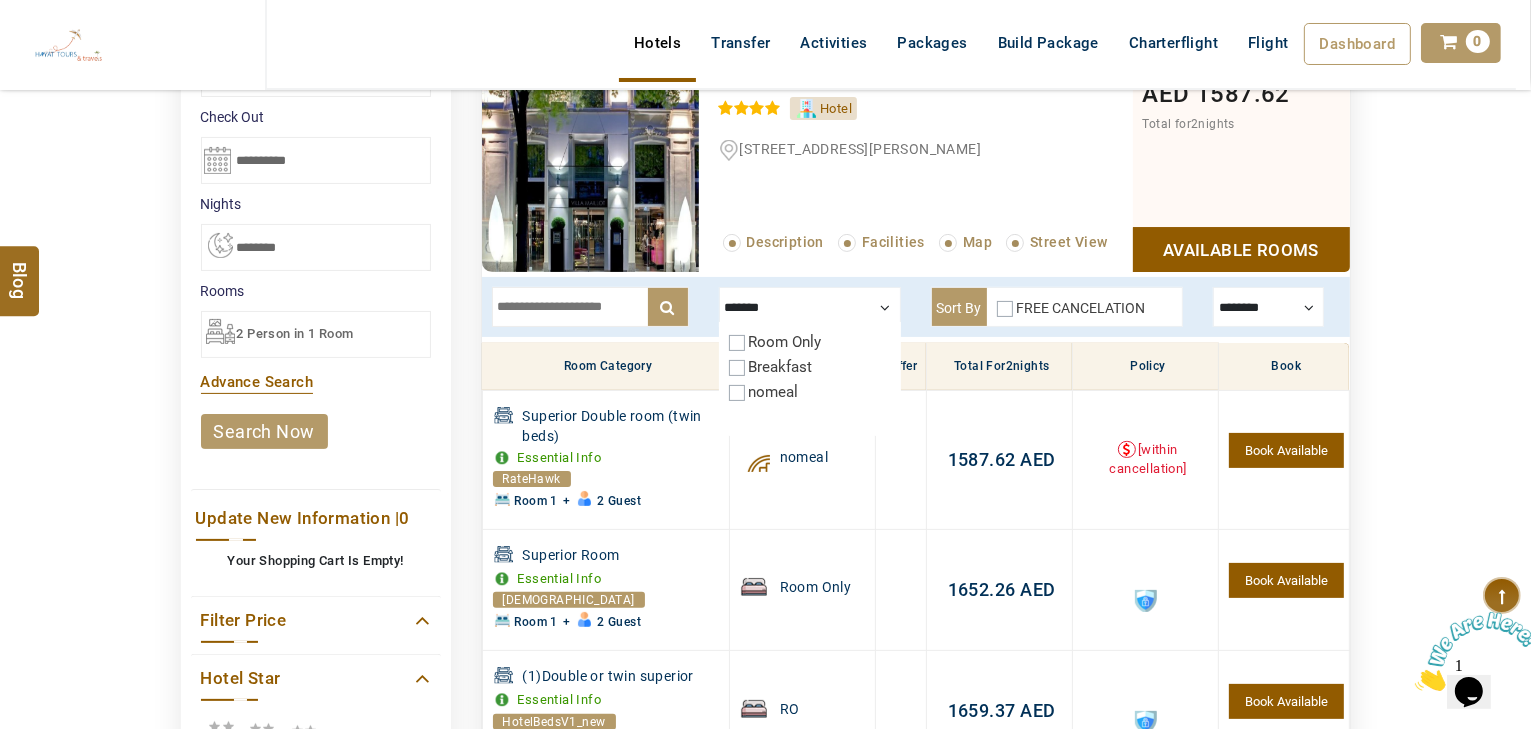 click on "Breakfast" at bounding box center [781, 367] 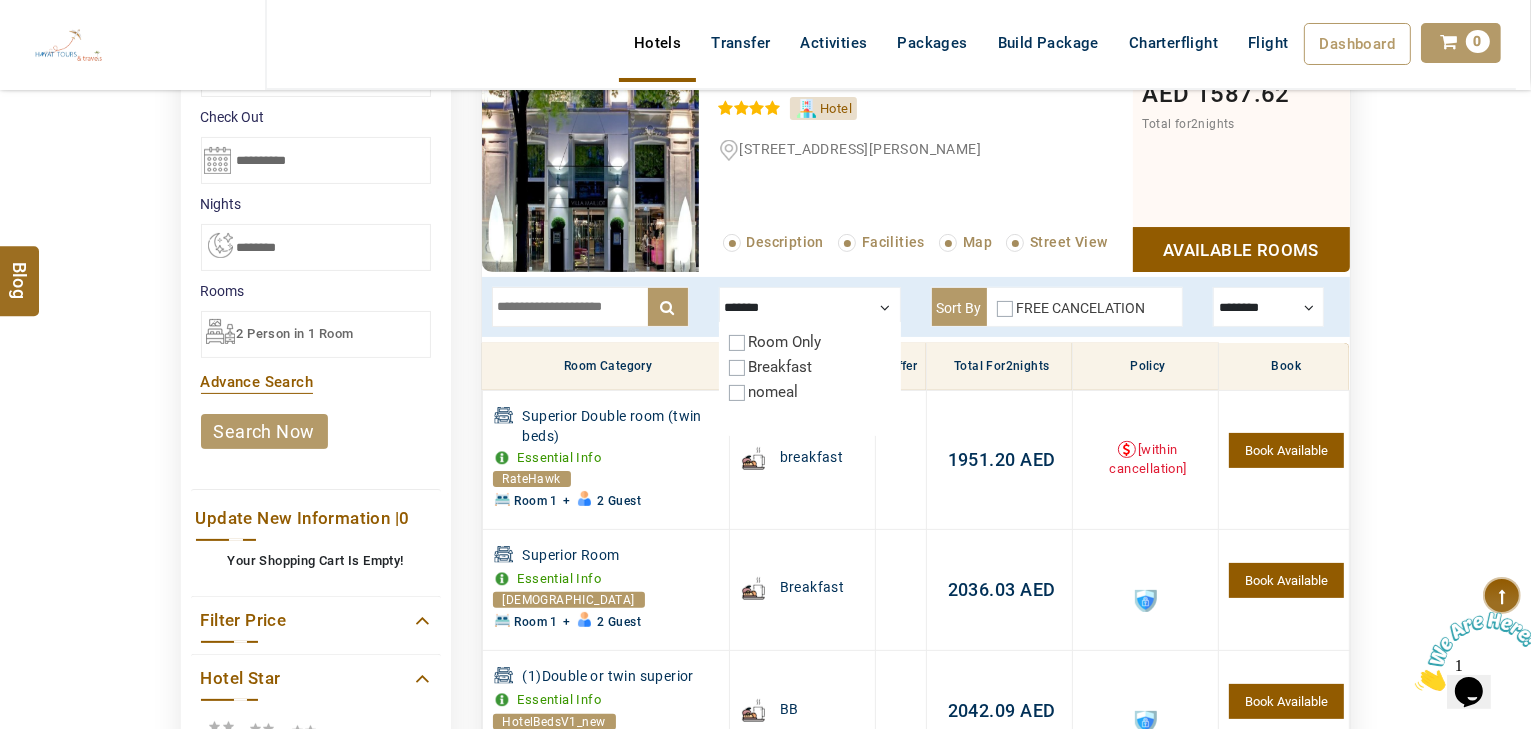 click on "FREE CANCELATION" at bounding box center [1081, 308] 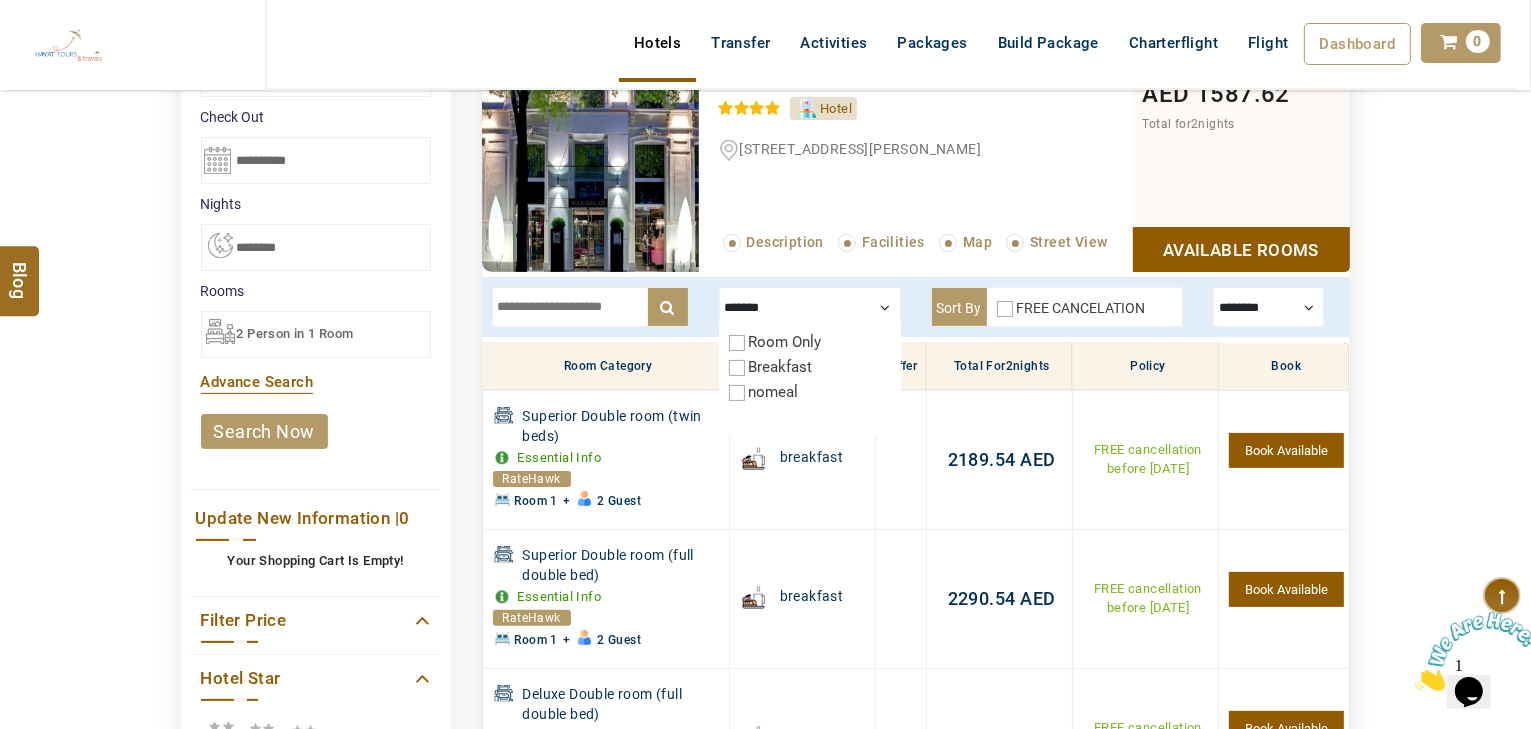 click on "FREE CANCELATION" at bounding box center (1081, 308) 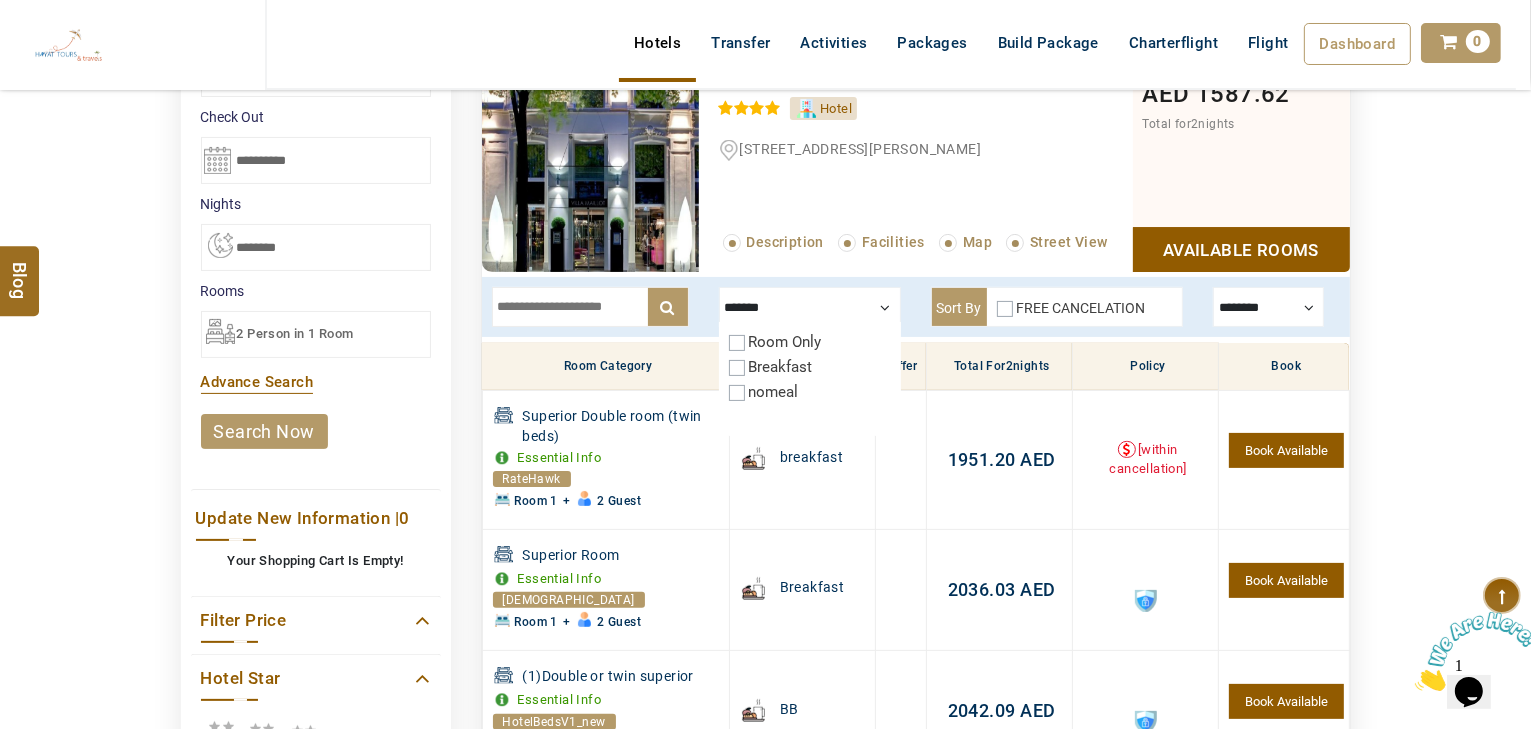 click on "FREE CANCELATION" at bounding box center (1081, 308) 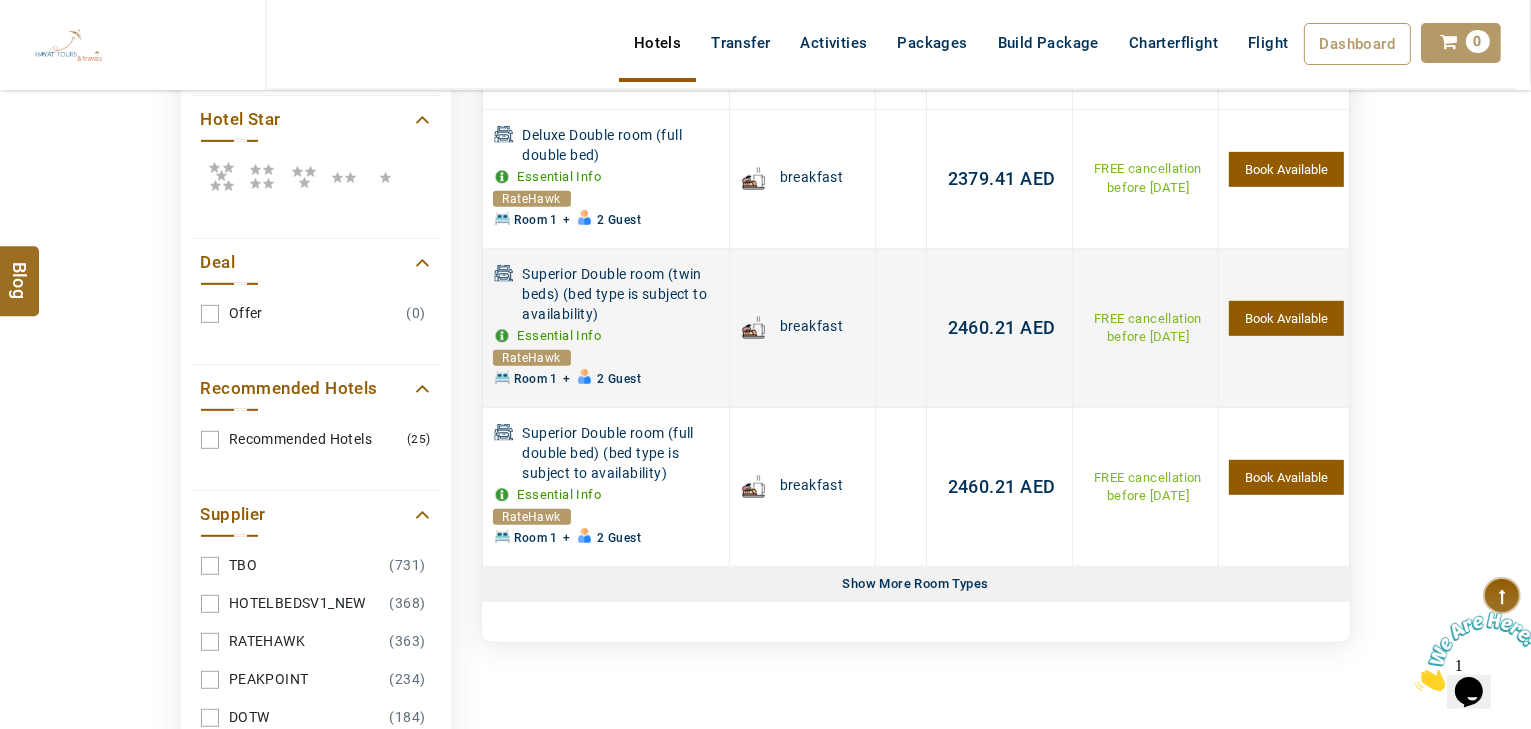 scroll, scrollTop: 933, scrollLeft: 0, axis: vertical 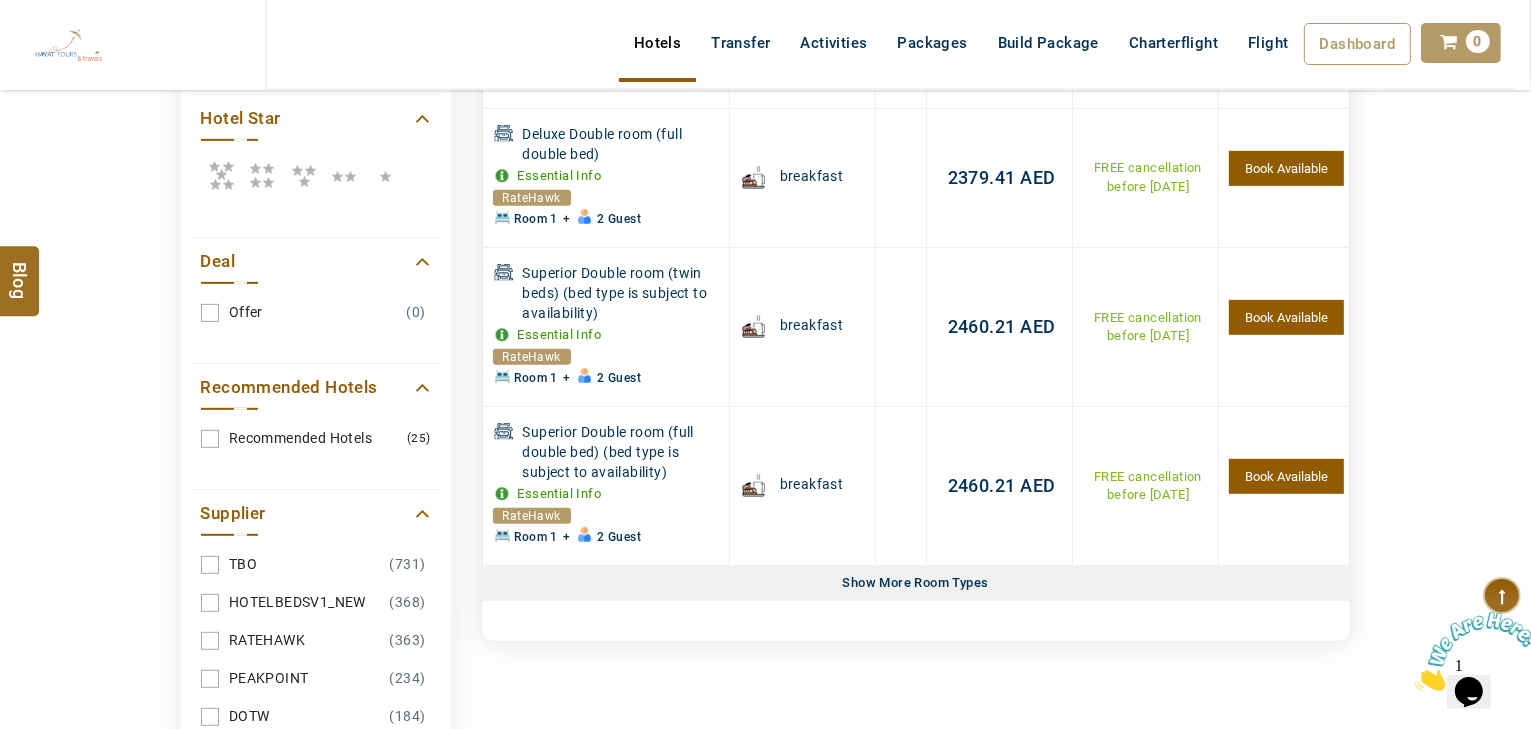 click on "Show More Room Types" at bounding box center [916, 583] 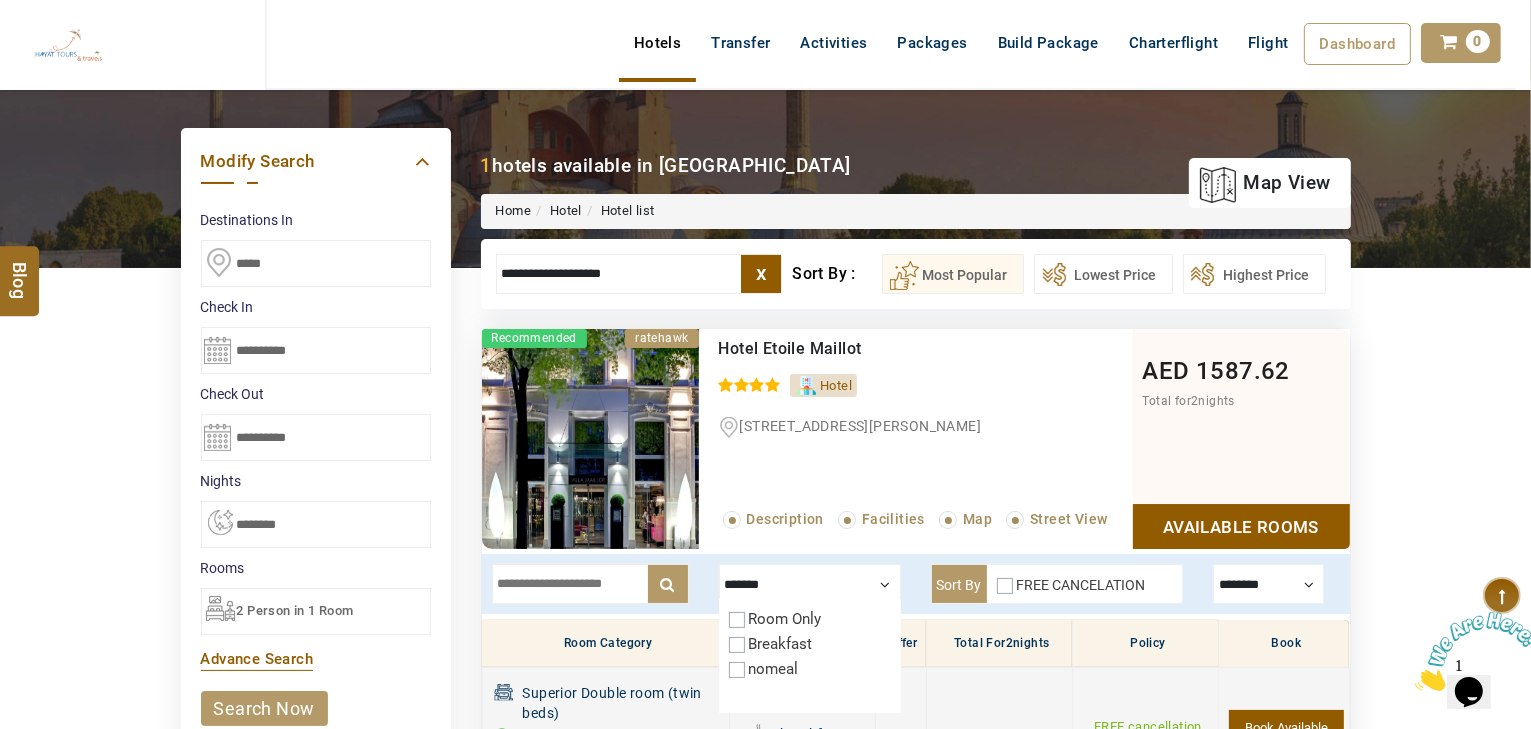 scroll, scrollTop: 0, scrollLeft: 0, axis: both 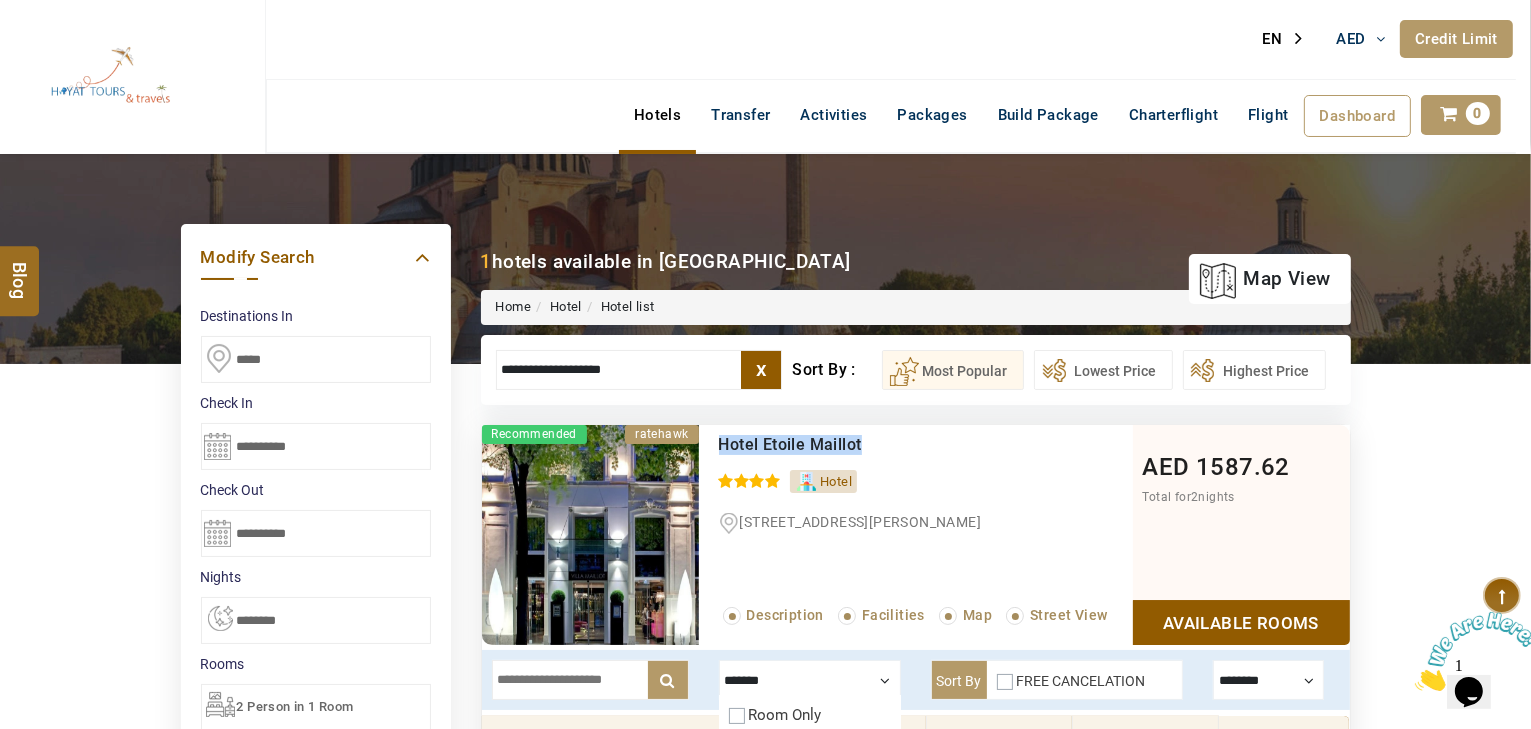 drag, startPoint x: 856, startPoint y: 434, endPoint x: 738, endPoint y: 439, distance: 118.10589 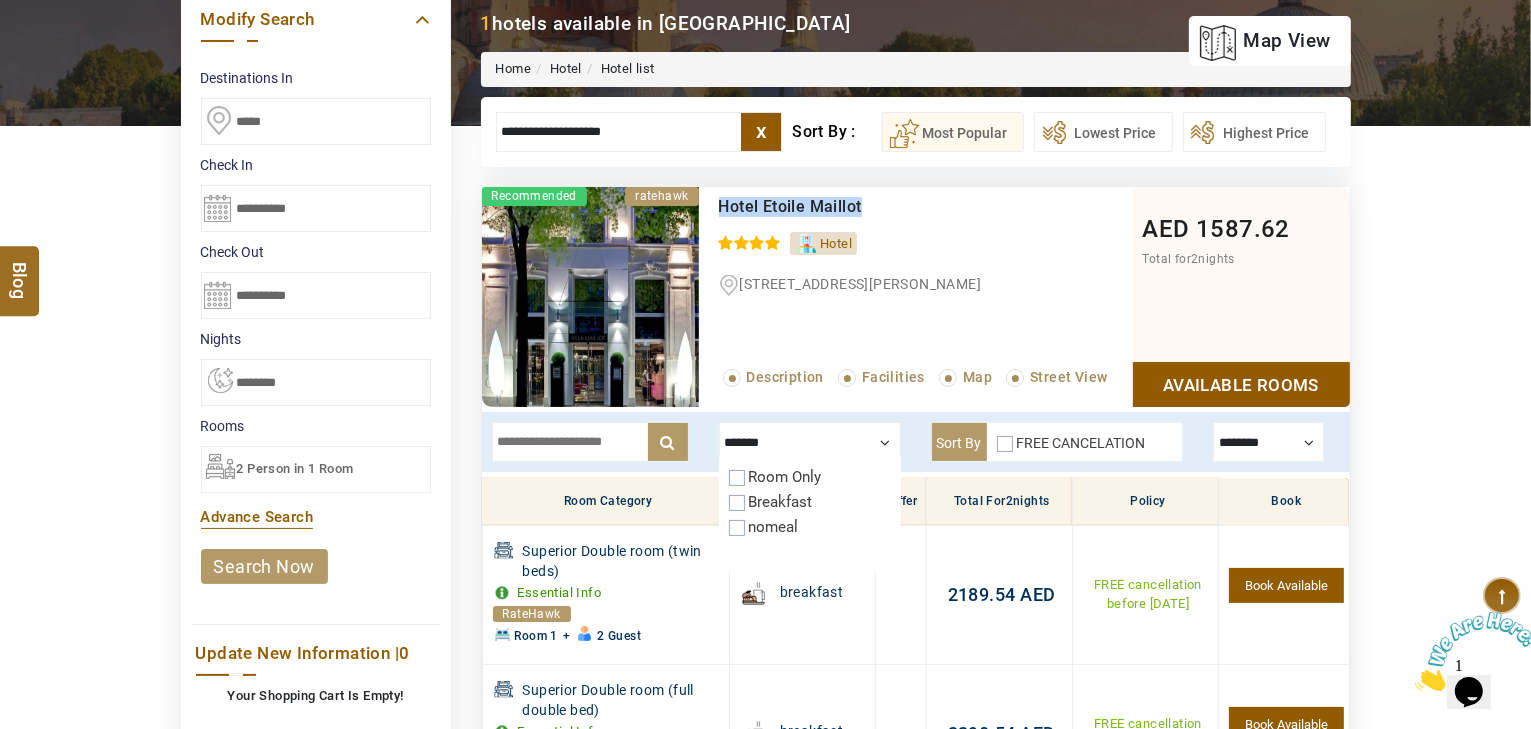 scroll, scrollTop: 240, scrollLeft: 0, axis: vertical 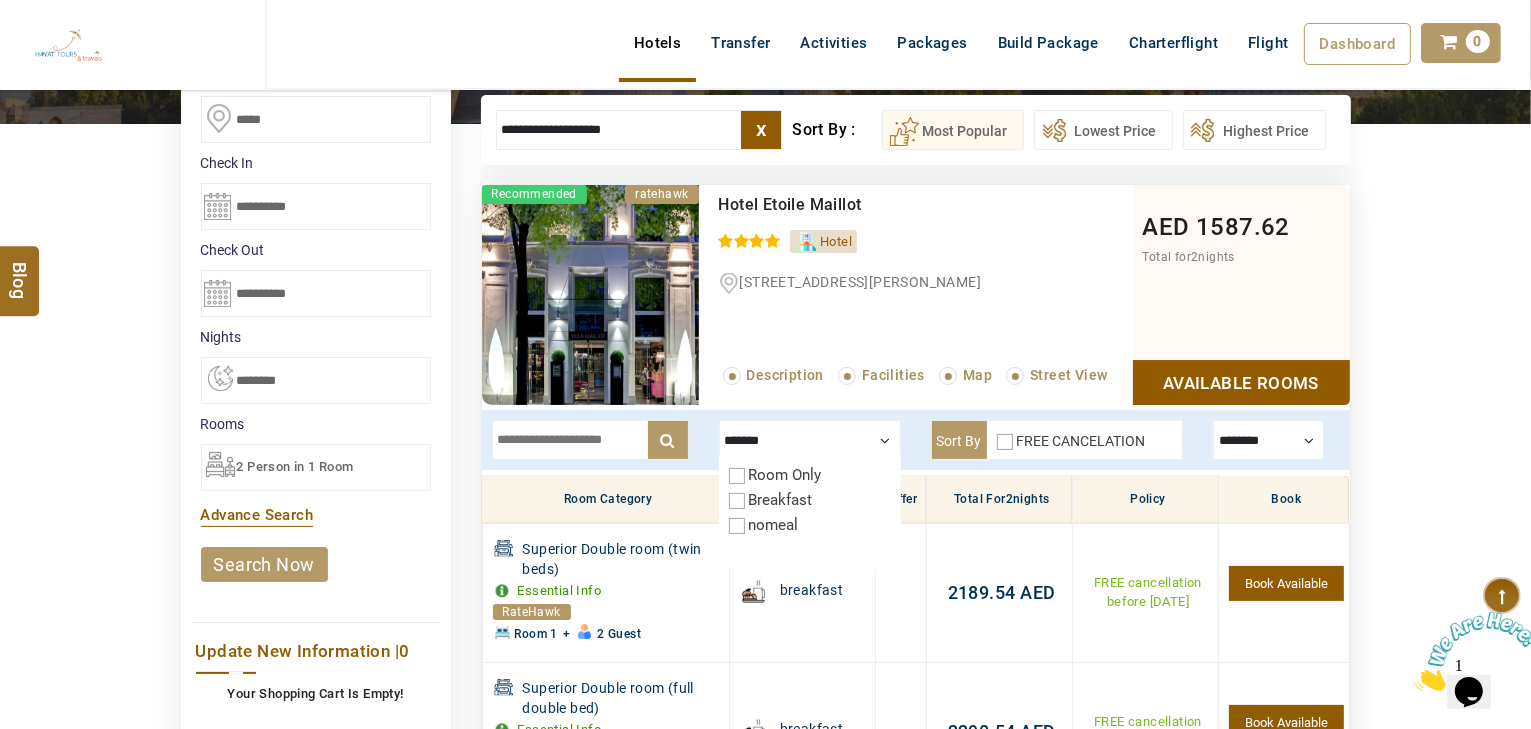 click at bounding box center (590, 440) 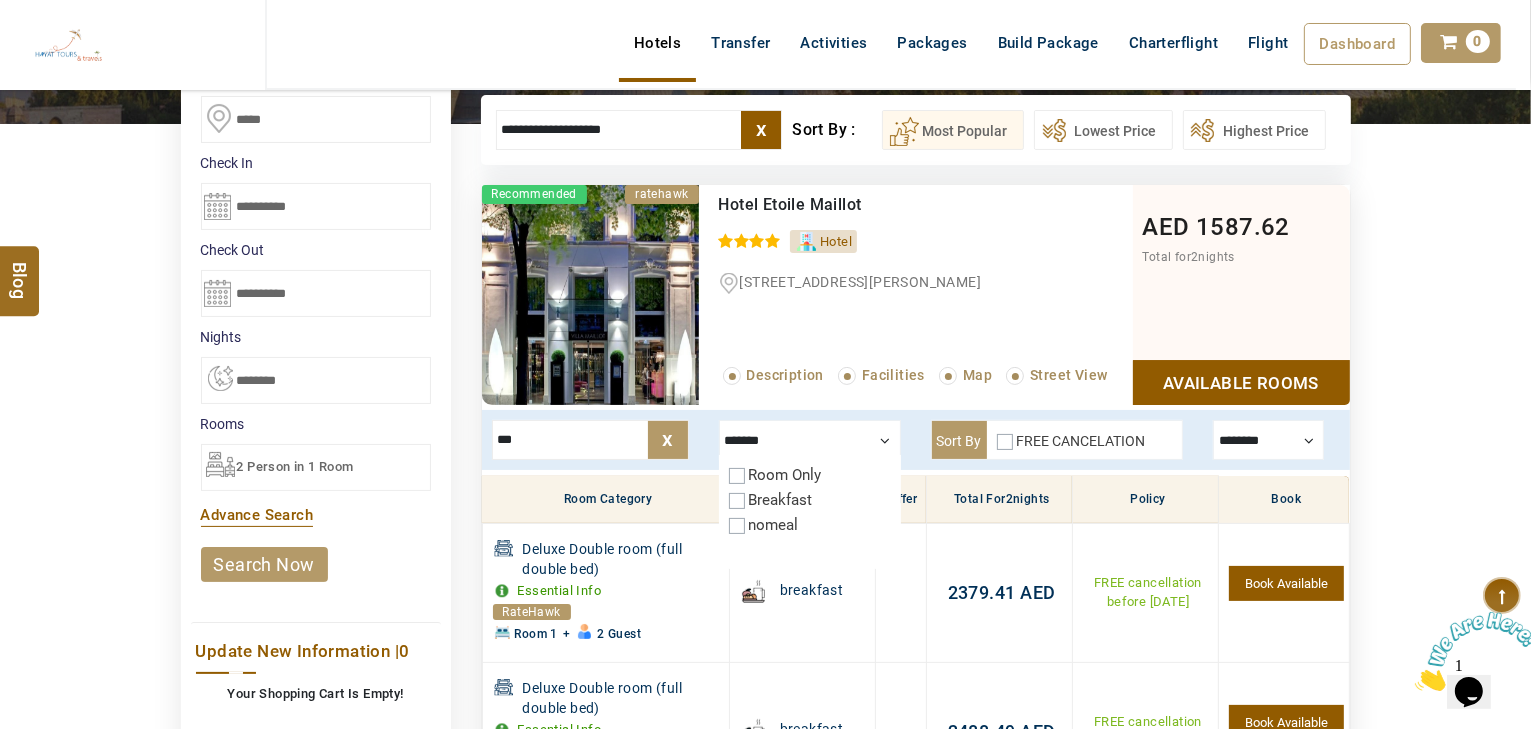 type on "***" 